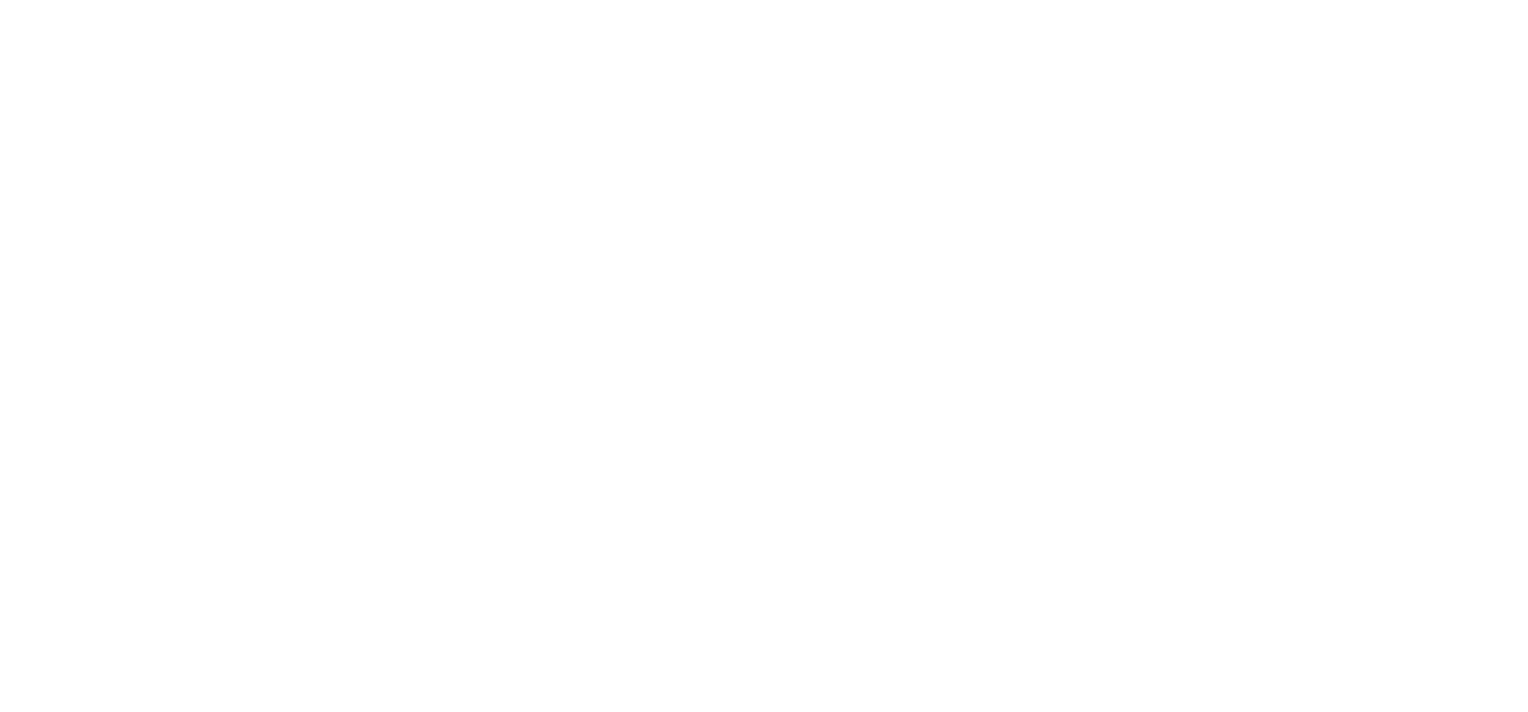 scroll, scrollTop: 0, scrollLeft: 0, axis: both 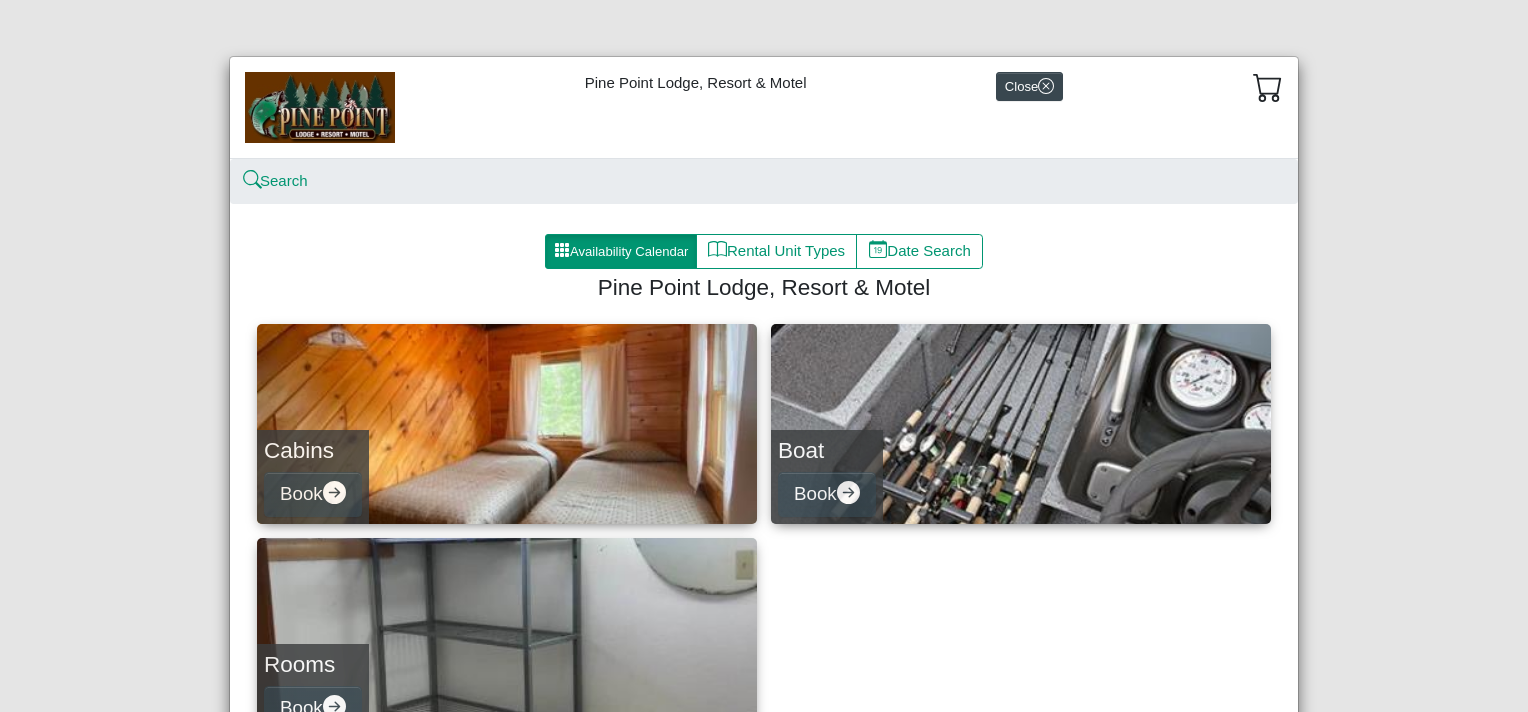 click on "Pine Point Lodge, Resort & Motel Close Search Availability Calendar Rental Unit Types Date Search Pine Point Lodge, Resort & Motel Cabins Book Boat Book Rooms Book Powered by" at bounding box center [764, 356] 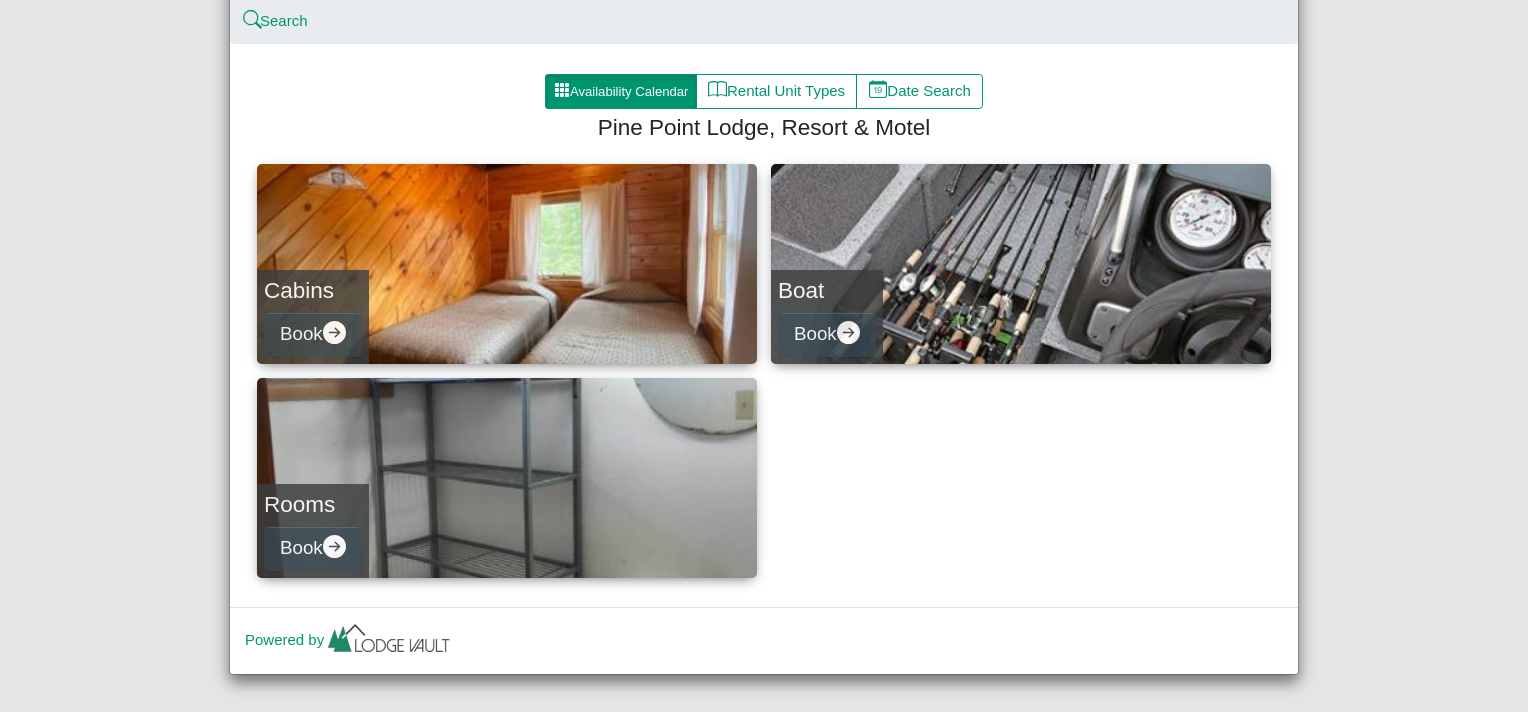 scroll, scrollTop: 178, scrollLeft: 0, axis: vertical 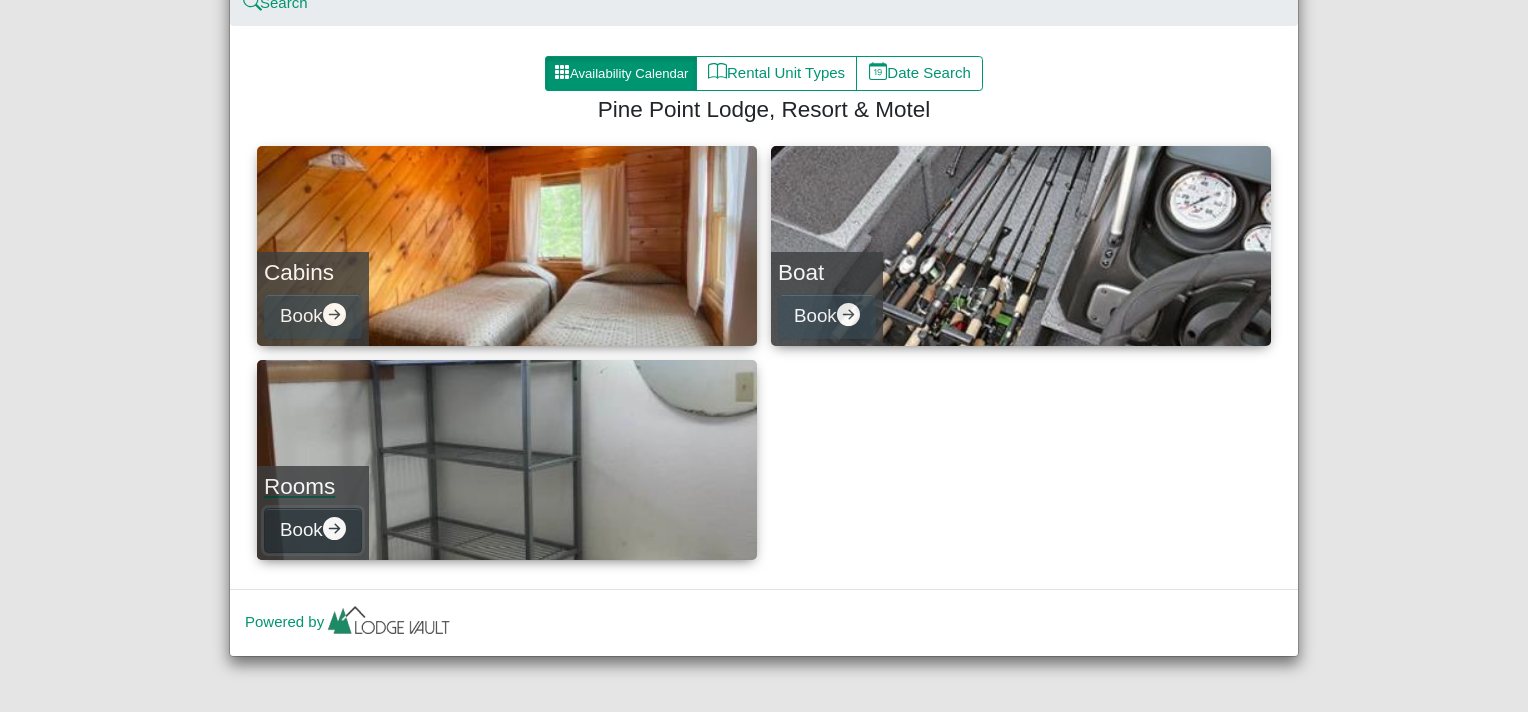 click on "Book" at bounding box center (313, 530) 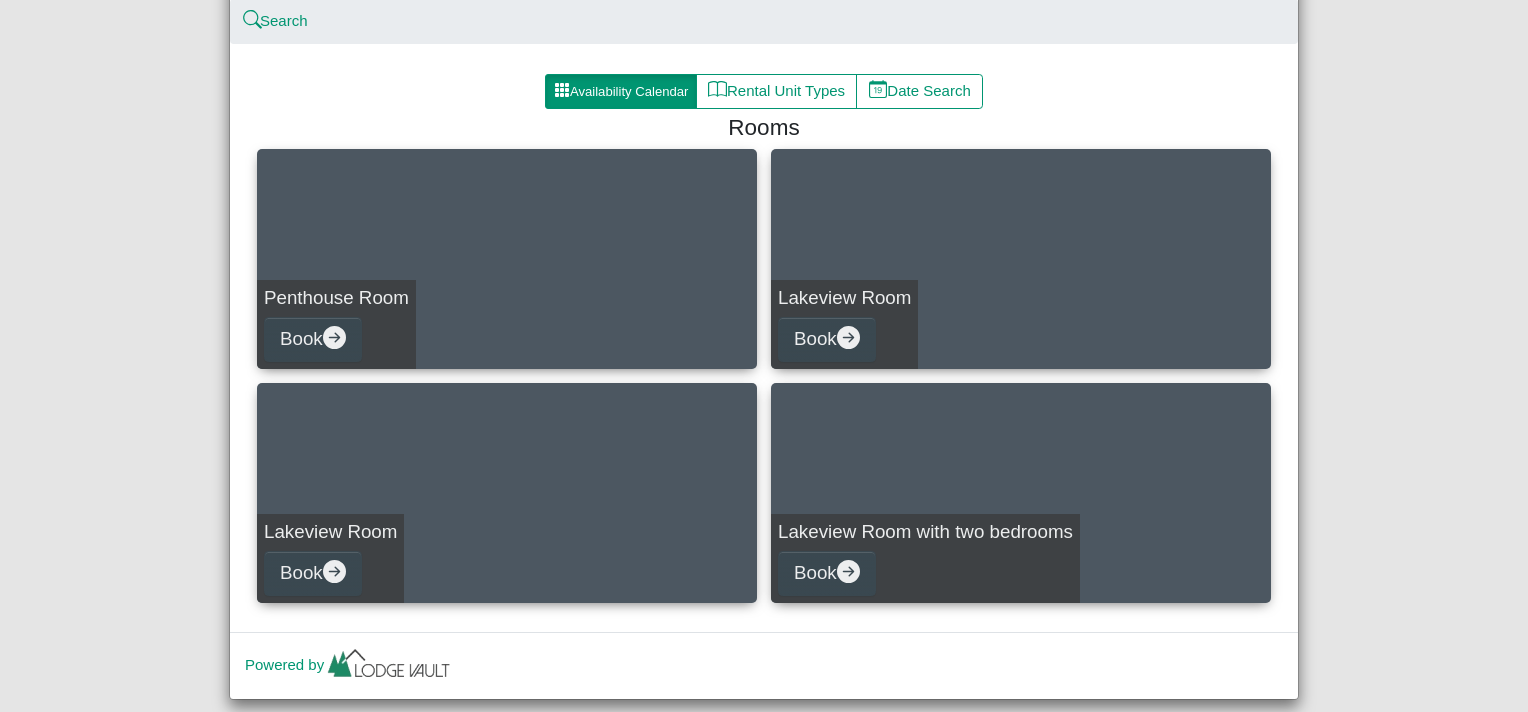 scroll, scrollTop: 200, scrollLeft: 0, axis: vertical 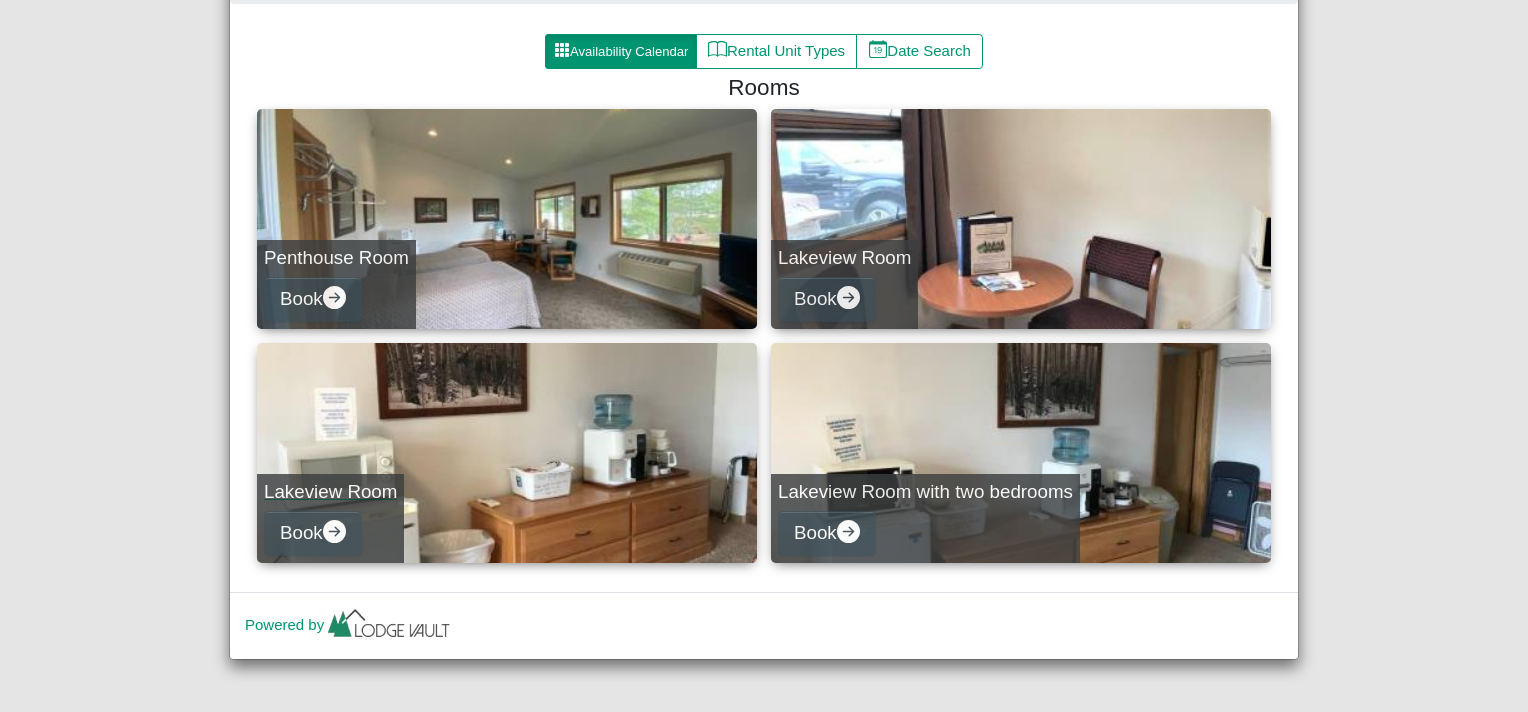 click on "Lakeview Room Book" at bounding box center (507, 453) 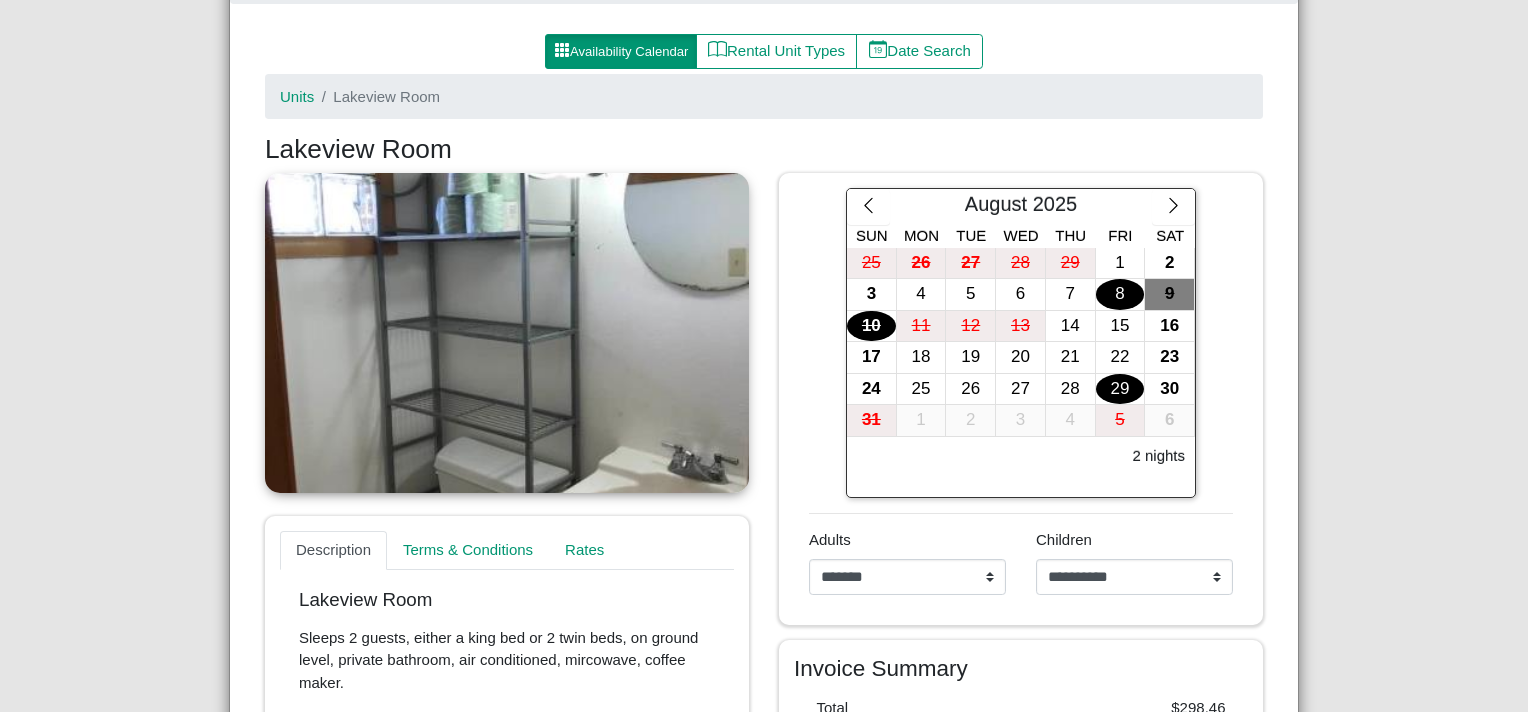 click on "29" at bounding box center (1120, 389) 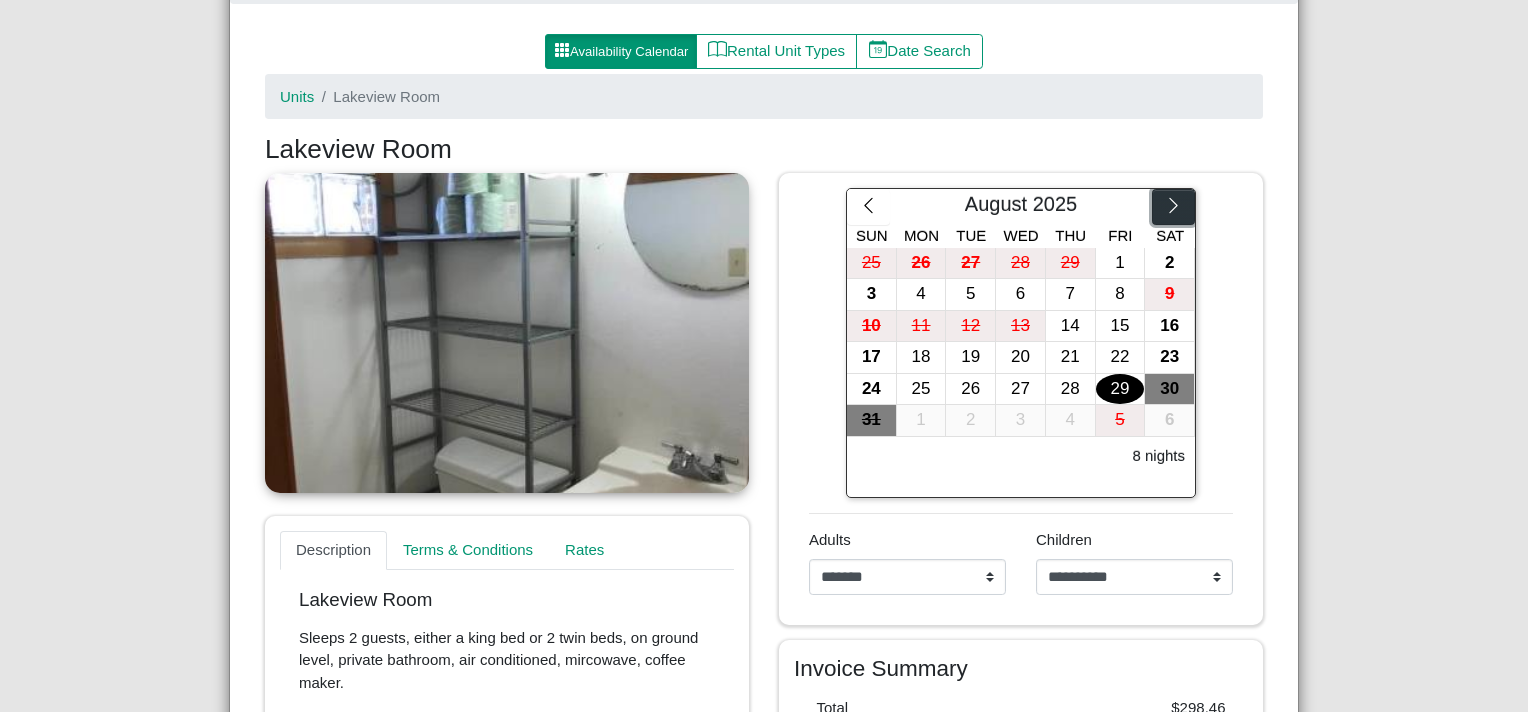 click 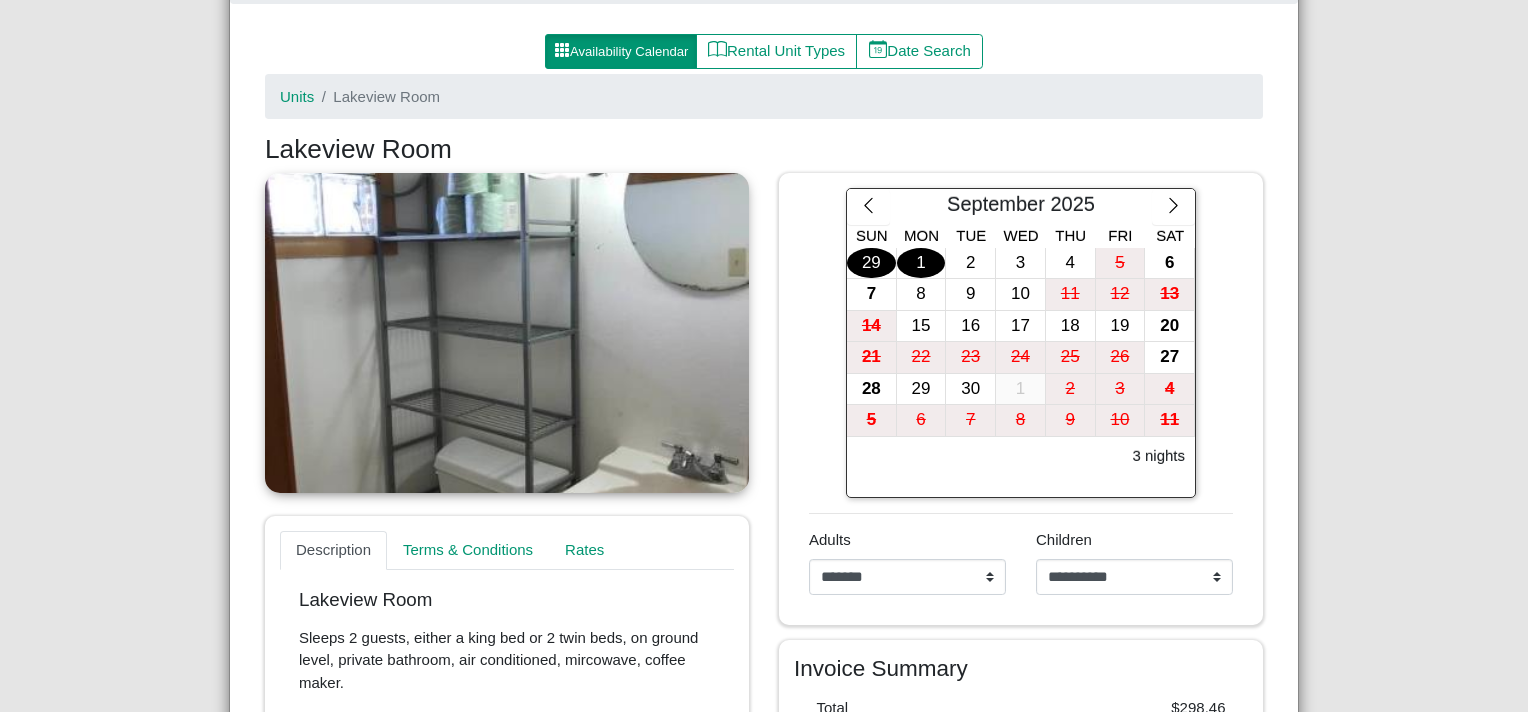 click on "1" at bounding box center (921, 263) 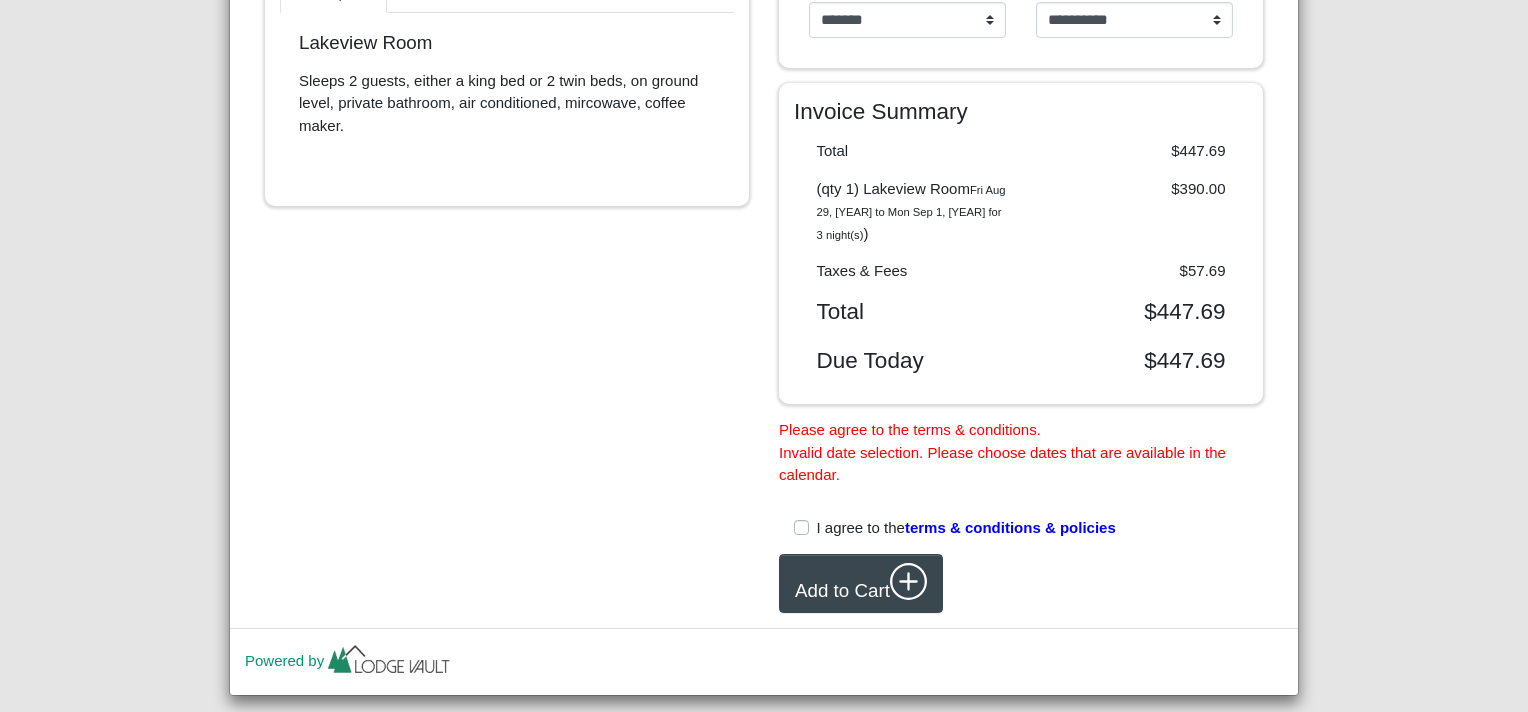 scroll, scrollTop: 792, scrollLeft: 0, axis: vertical 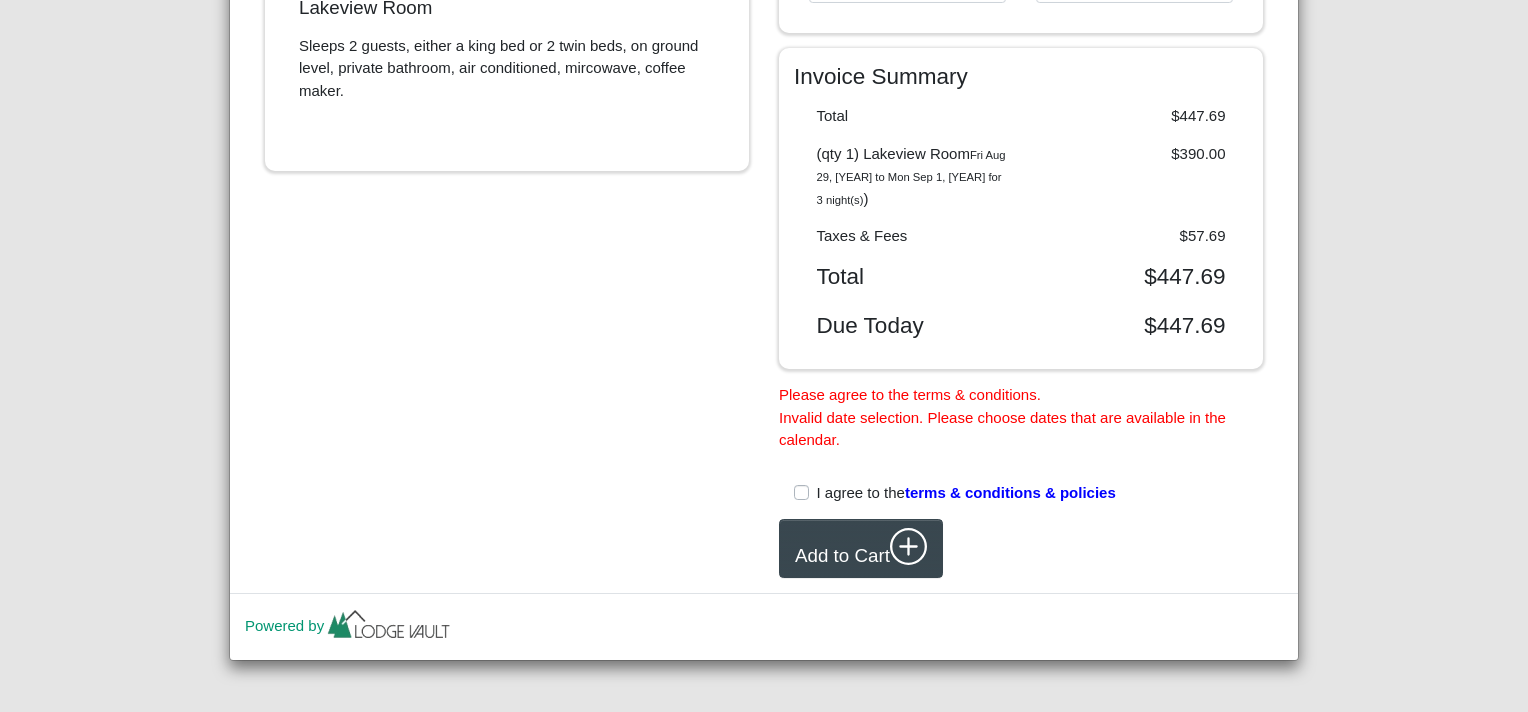 click on "I agree to the   terms & conditions & policies" at bounding box center [966, 493] 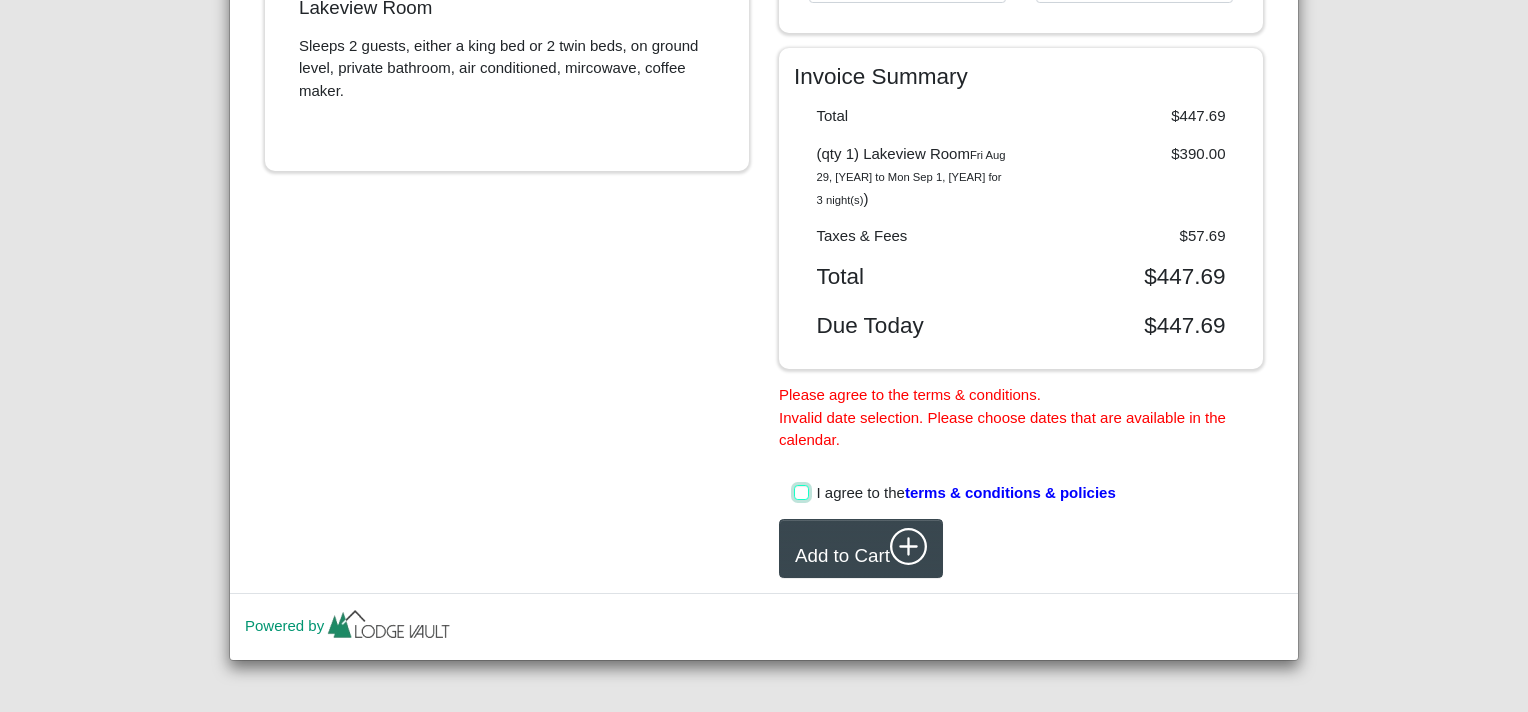 scroll, scrollTop: 770, scrollLeft: 0, axis: vertical 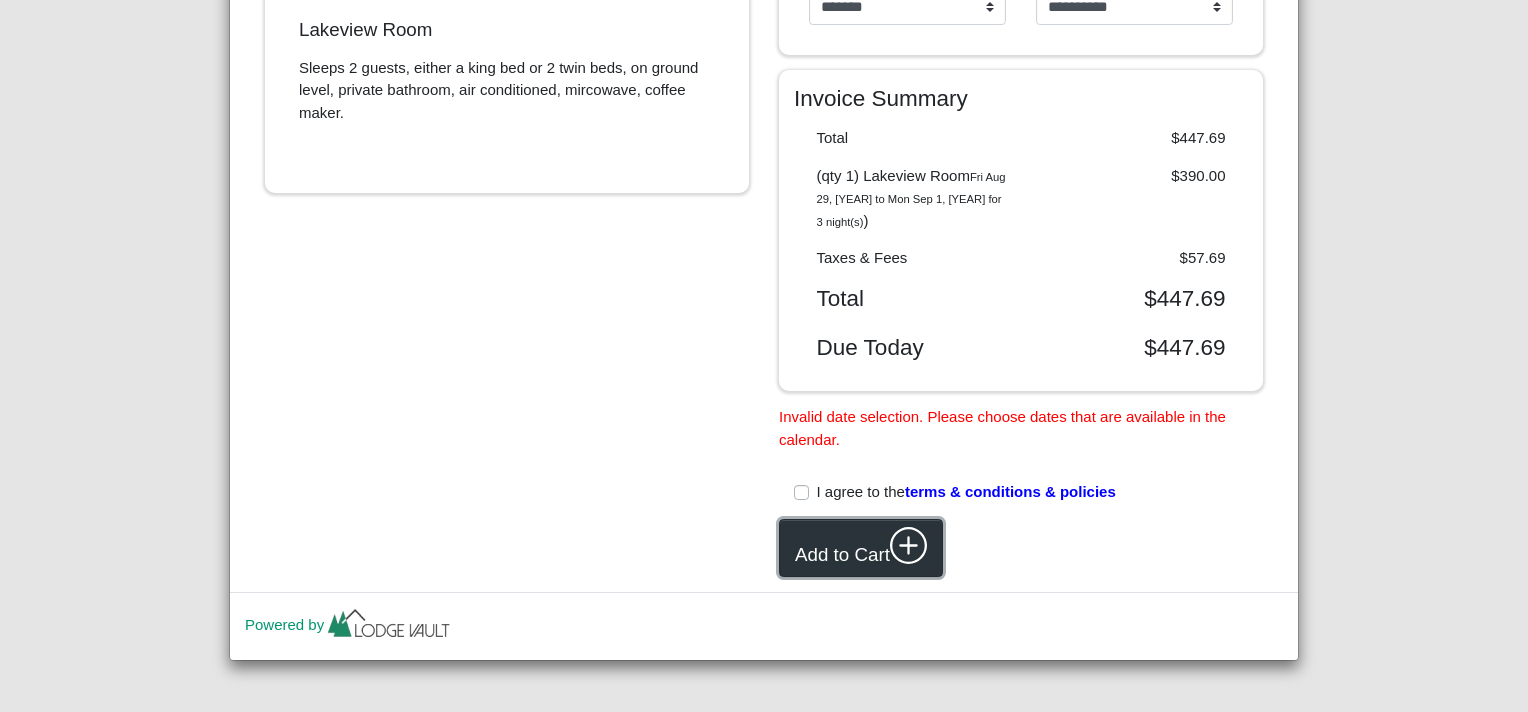 click on "Add to Cart" at bounding box center (861, 548) 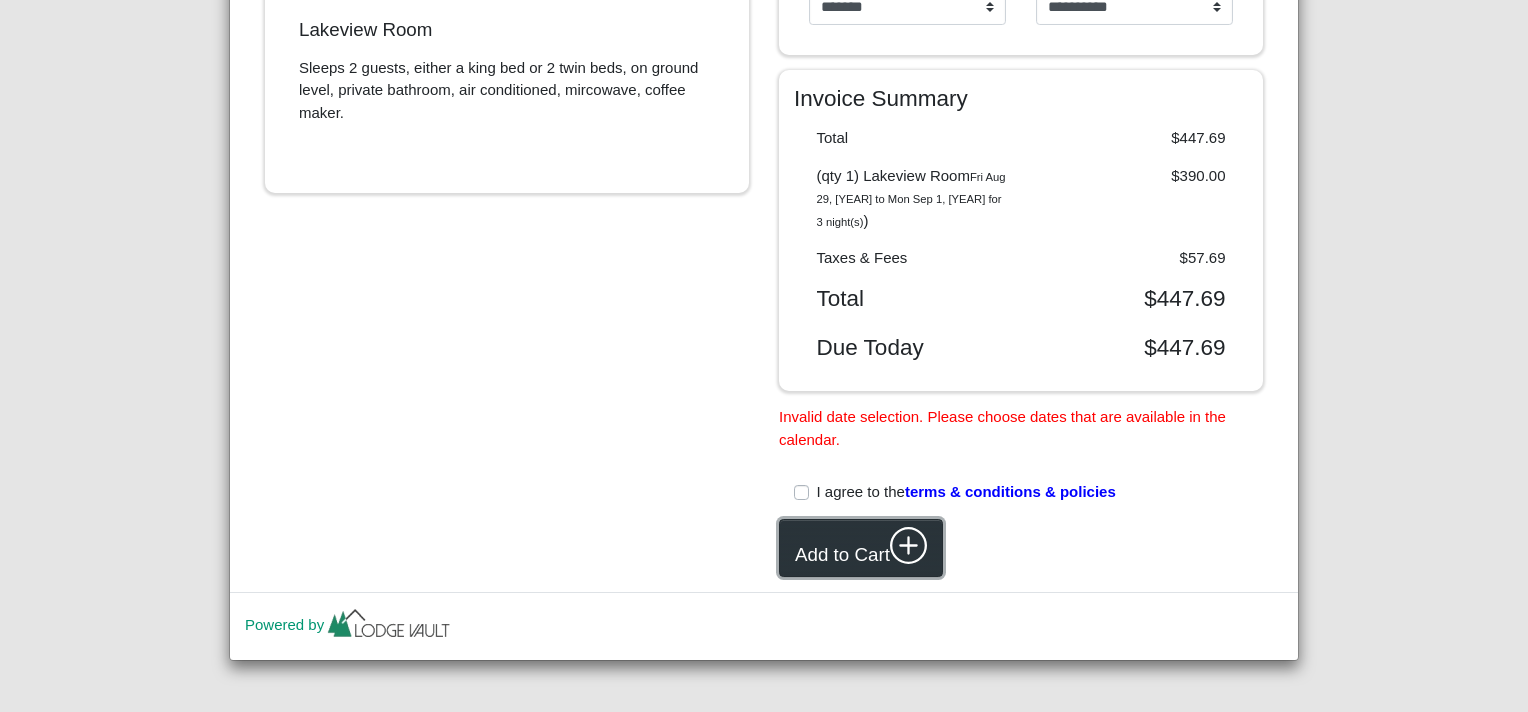 click 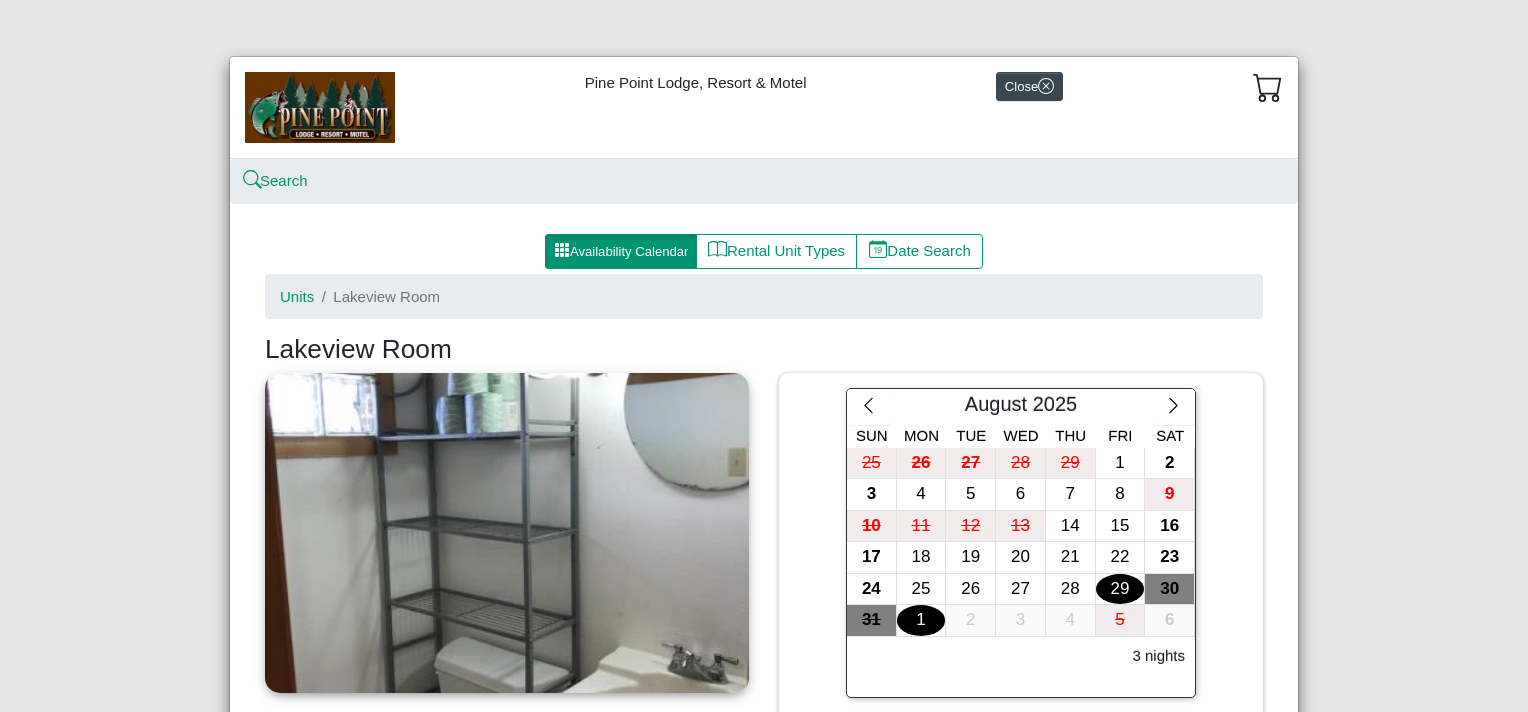 scroll, scrollTop: 114, scrollLeft: 0, axis: vertical 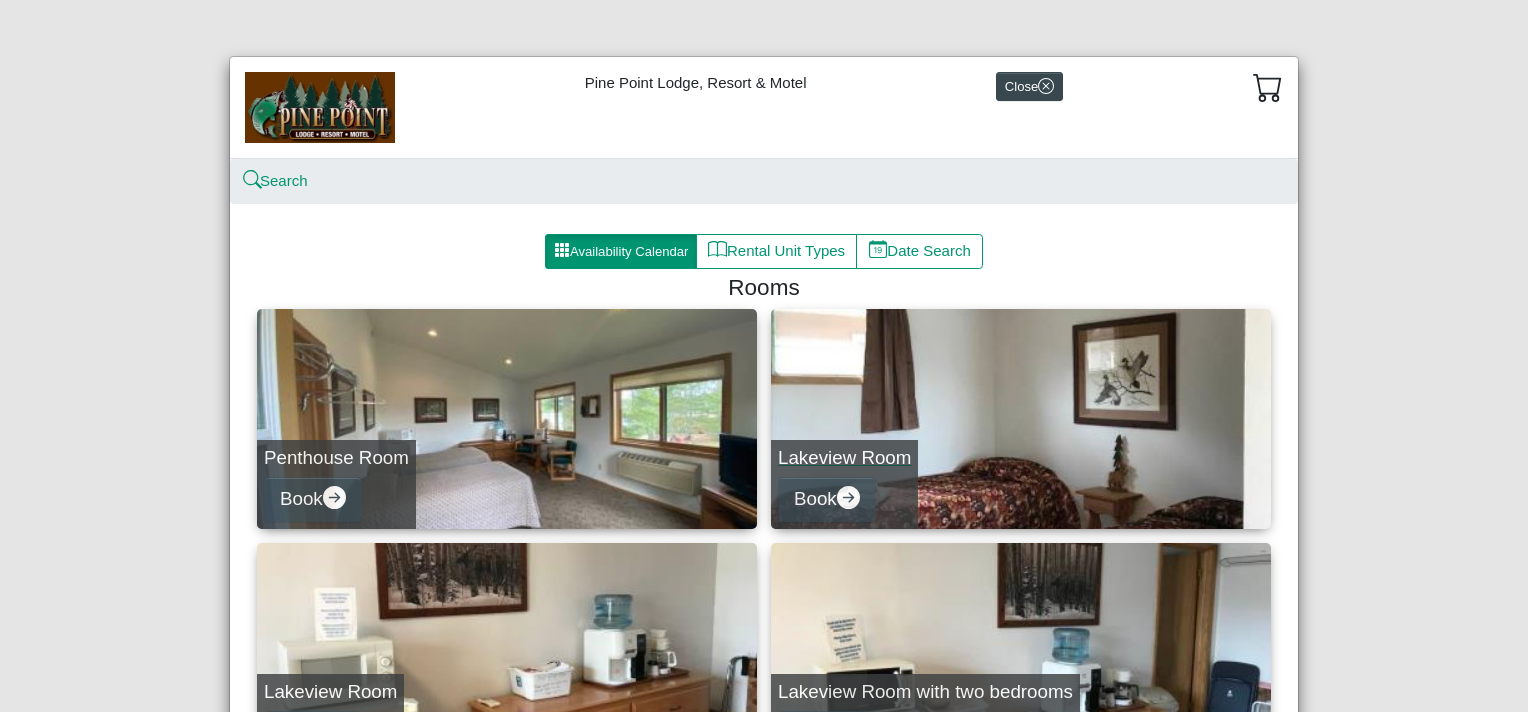 click on "Lakeview Room Book" at bounding box center (1021, 419) 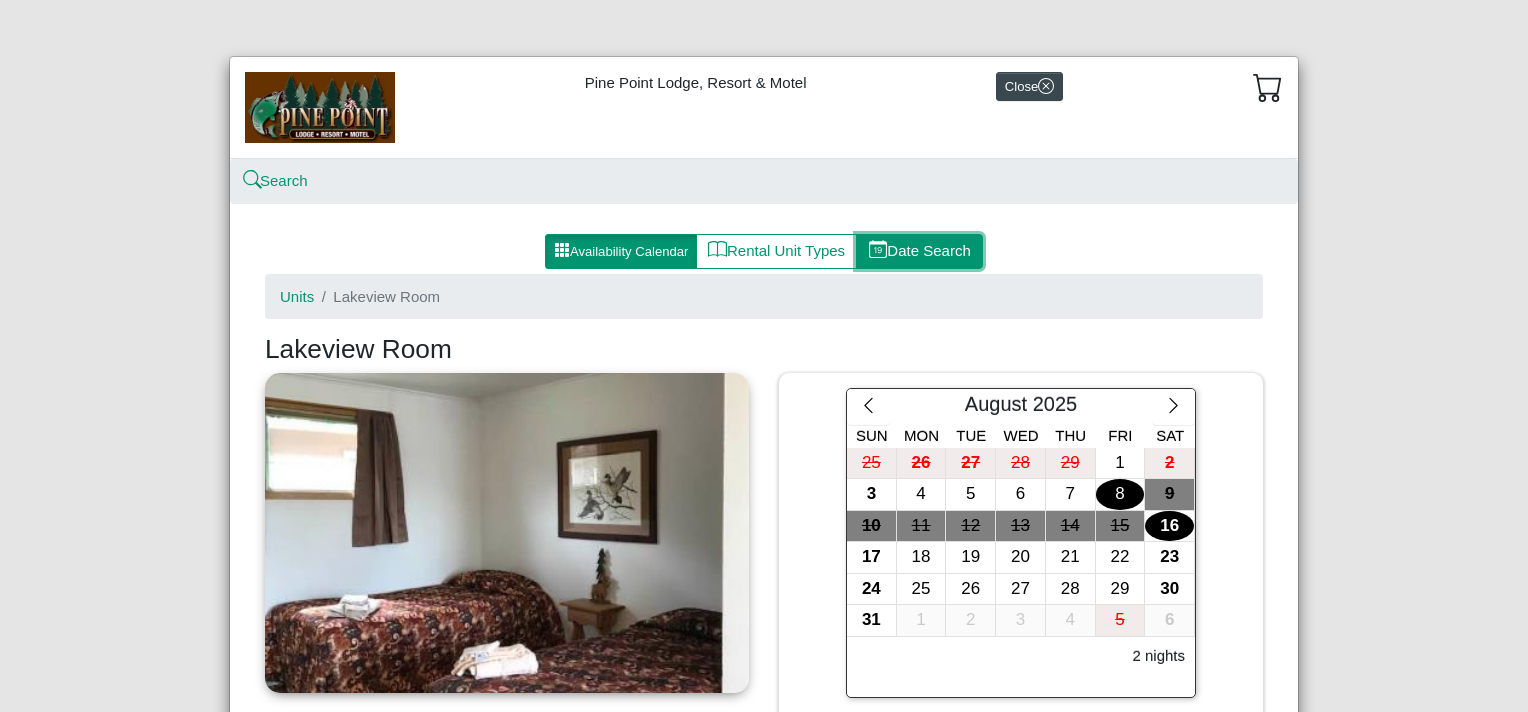 click 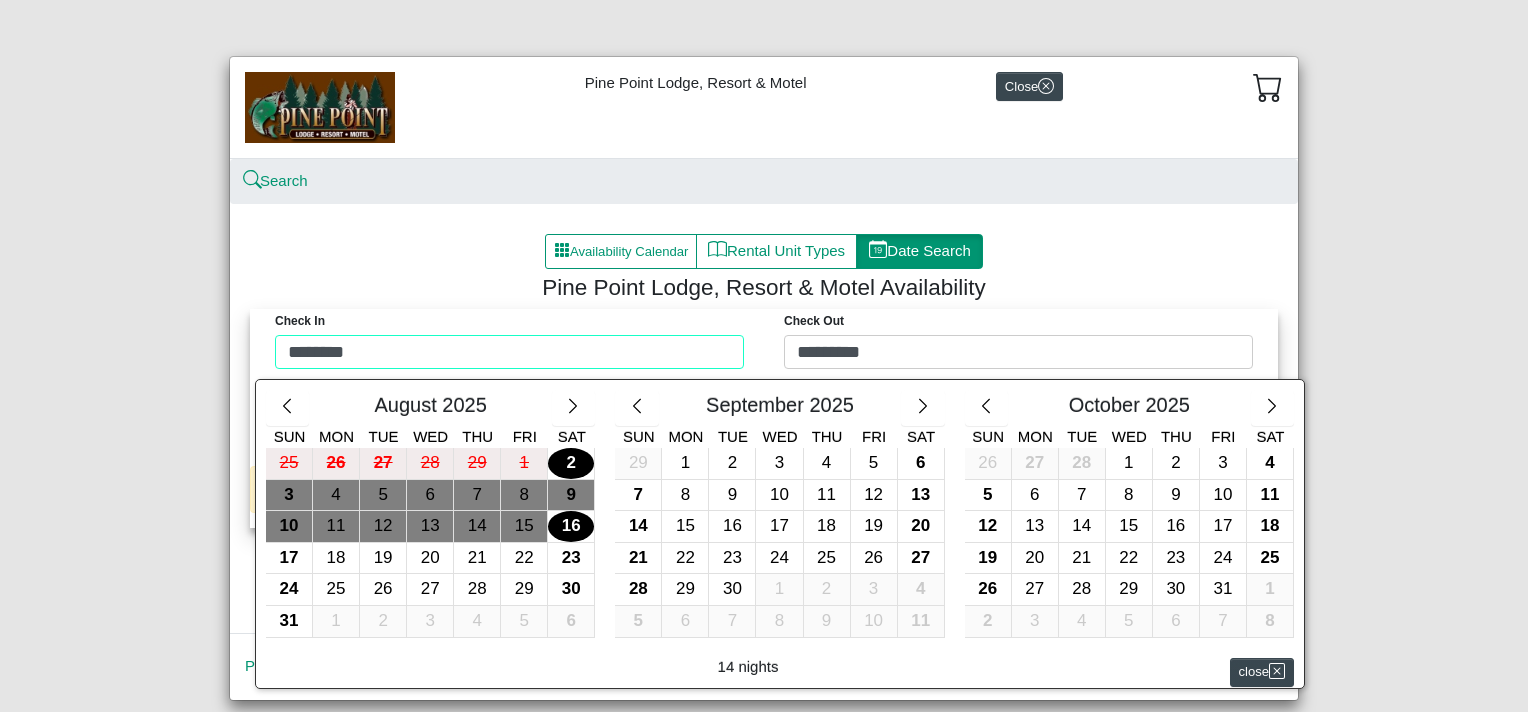 click on "Check in ******** Check Out ********* August [YEAR] Sun Mon Tue Wed Thu Fri Sat 25 26 27 28 29 1 2 3 4 5 6 7 8 9 10 11 12 13 14 15 16 17 18 19 20 21 22 23 24 25 26 27 28 29 30 31 1 2 3 4 5 6 September [YEAR] Sun Mon Tue Wed Thu Fri Sat 29 1 2 3 4 5 6 7 8 9 10 11 12 13 14 15 16 17 18 19 20 21 22 23 24 25 26 27 28 29 30 1 2 3 4 5 6 7 8 9 10 11 October [YEAR] Sun Mon Tue Wed Thu Fri Sat 26 27 28 1 2 3 4 5 6 7 8 9 10 11 12 13 14 15 16 17 18 19 20 21 22 23 24 25 26 27 28 29 30 31 1 2 3 4 5 6 7 8 14 nights close" at bounding box center (764, 344) 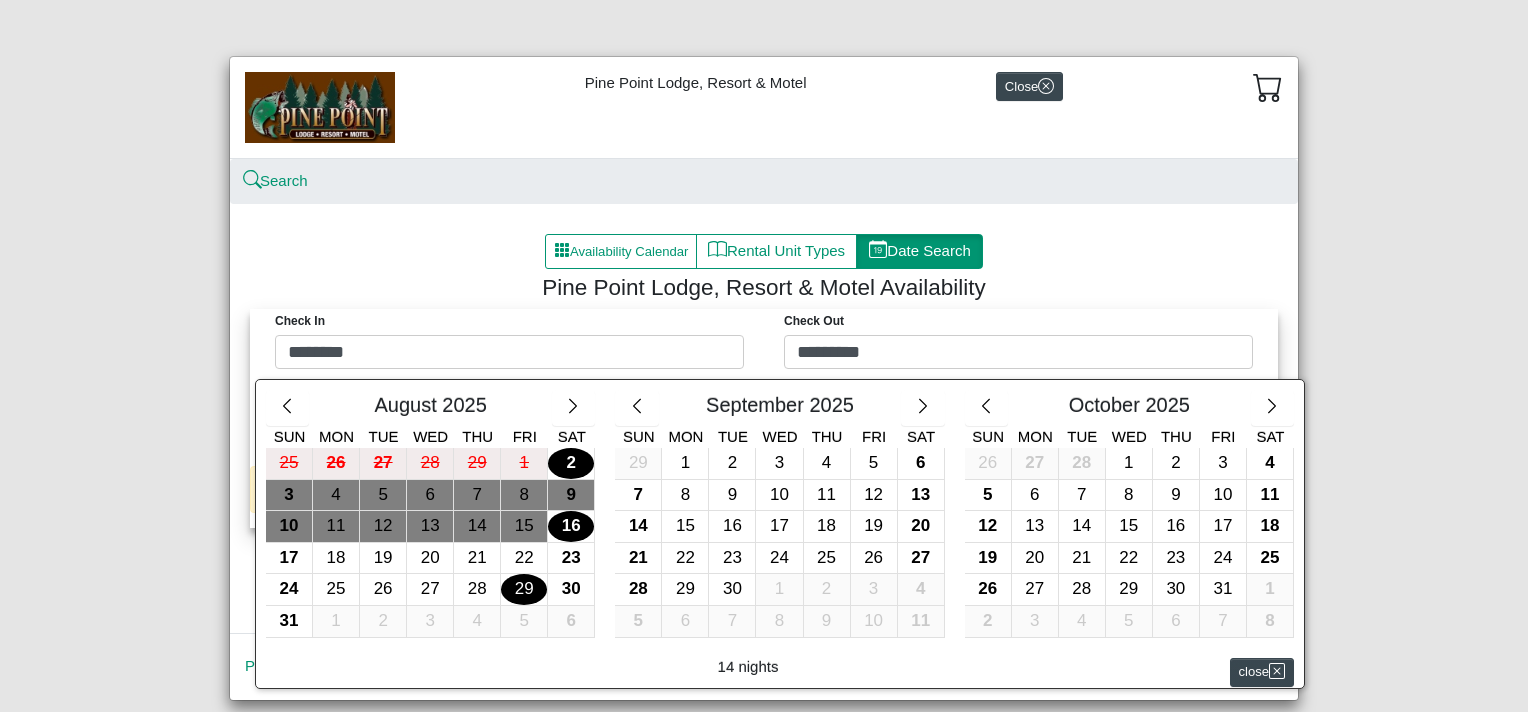 click on "29" at bounding box center [524, 589] 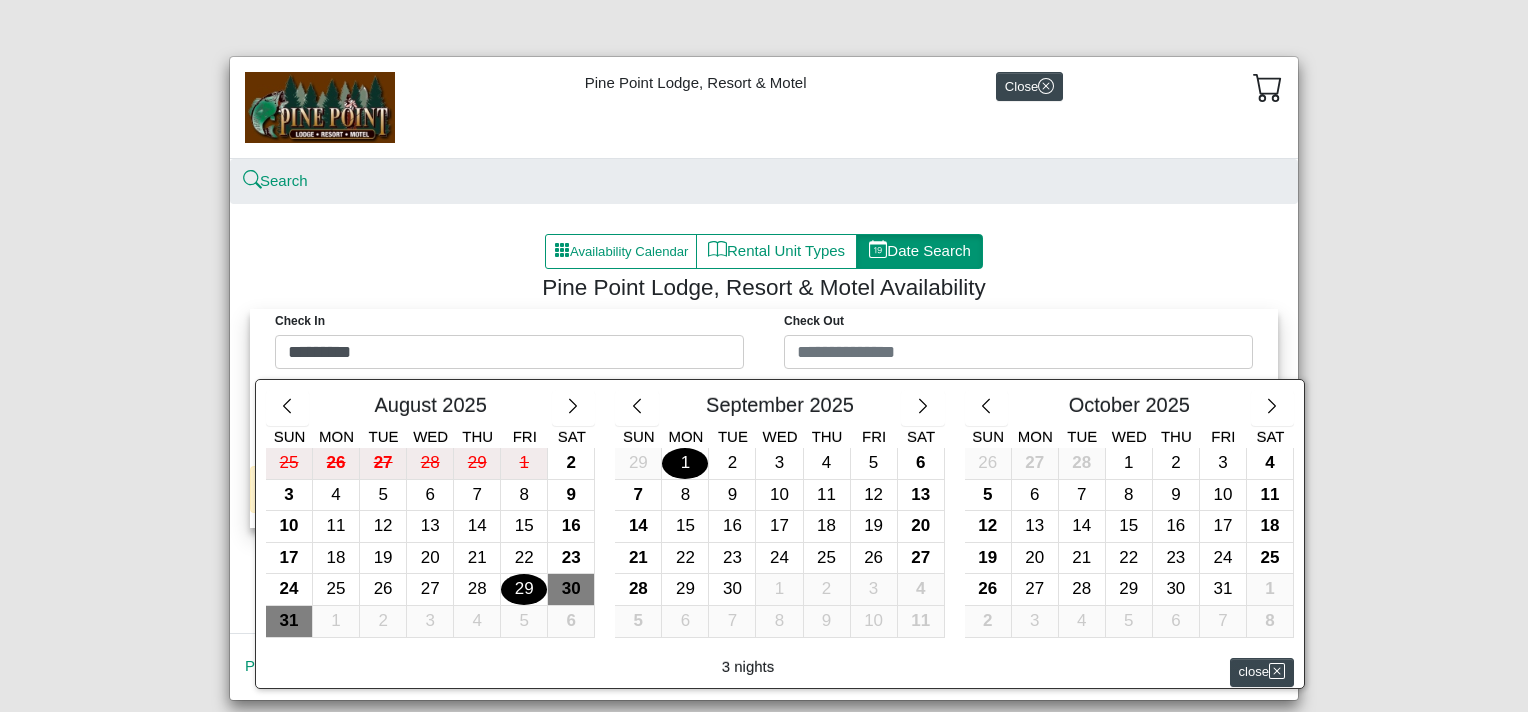 click on "1" at bounding box center (685, 463) 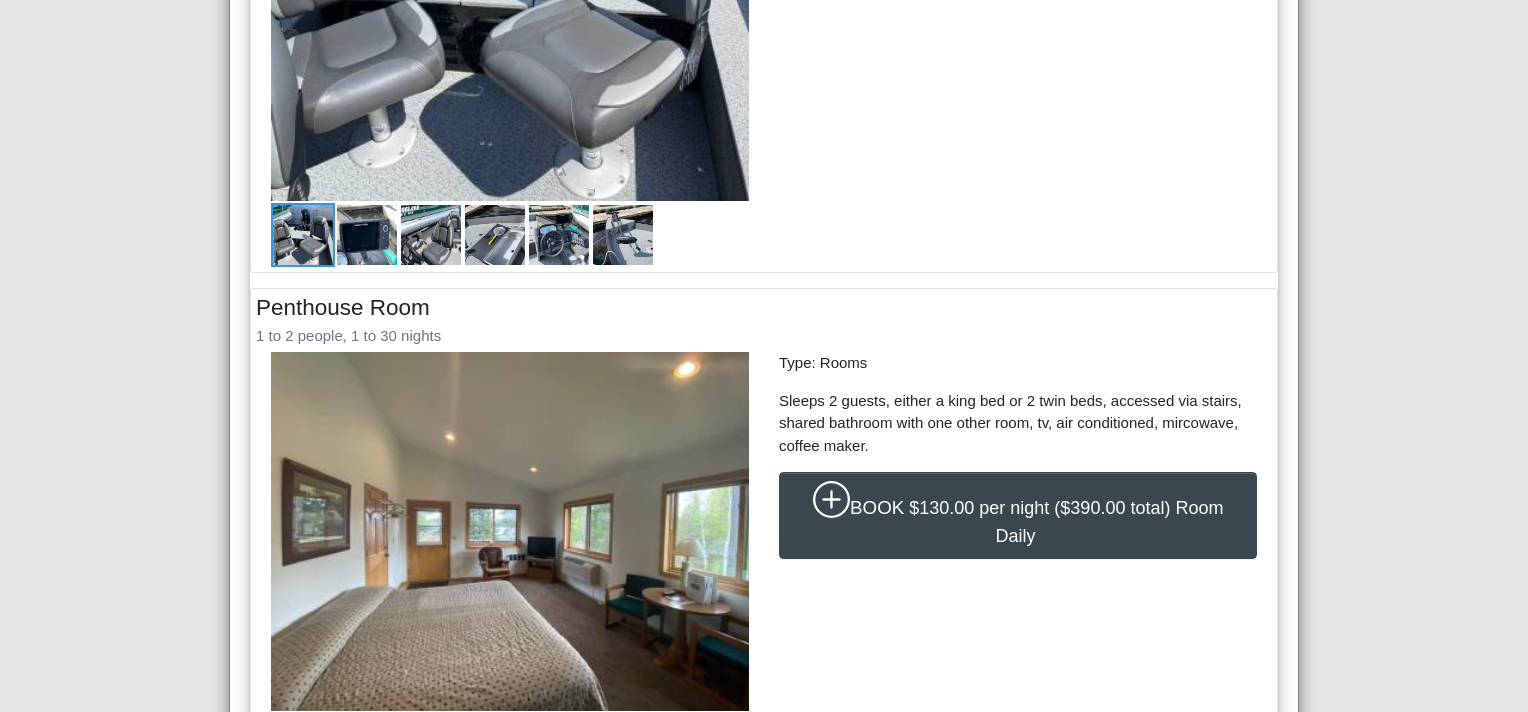 scroll, scrollTop: 908, scrollLeft: 0, axis: vertical 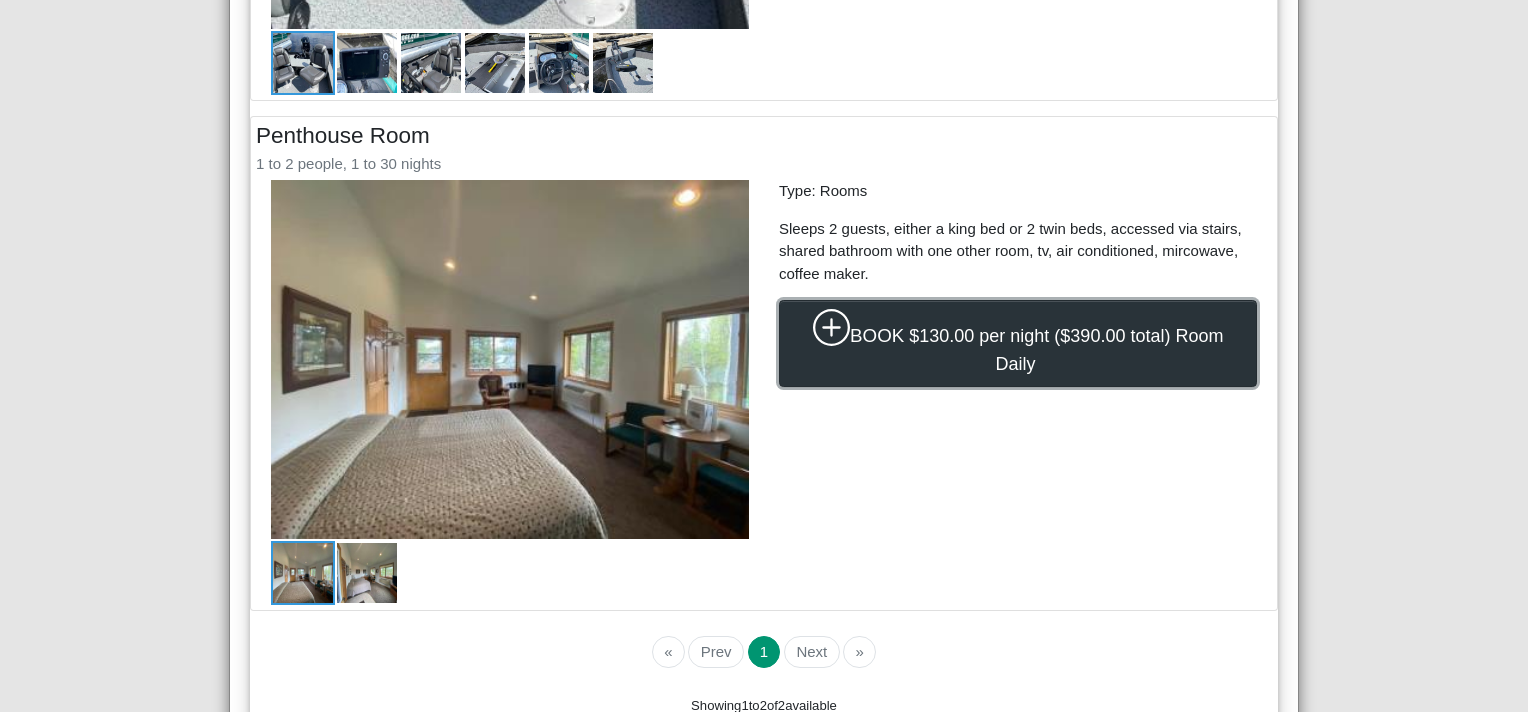 click on "BOOK $130.00 per night ($390.00 total) Room Daily" at bounding box center [1018, 343] 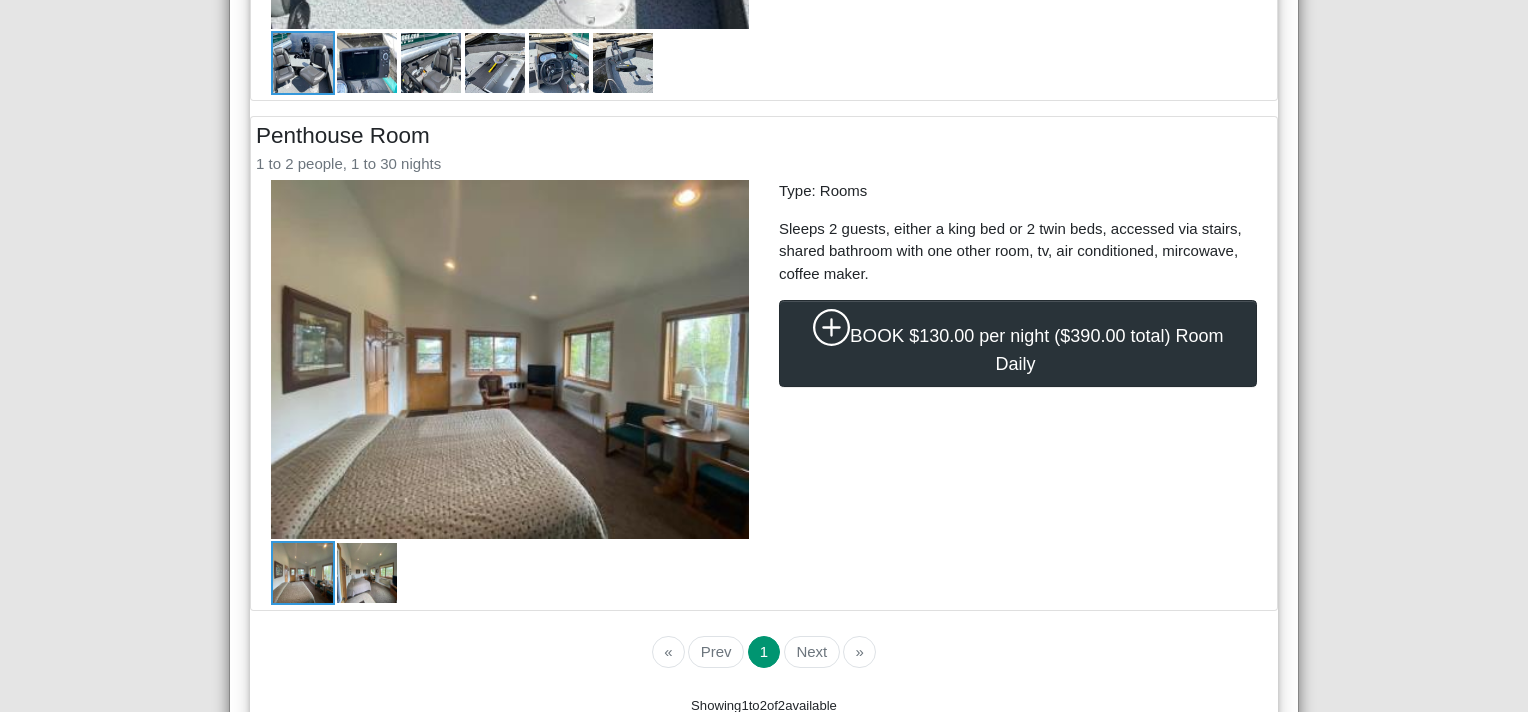 select on "*" 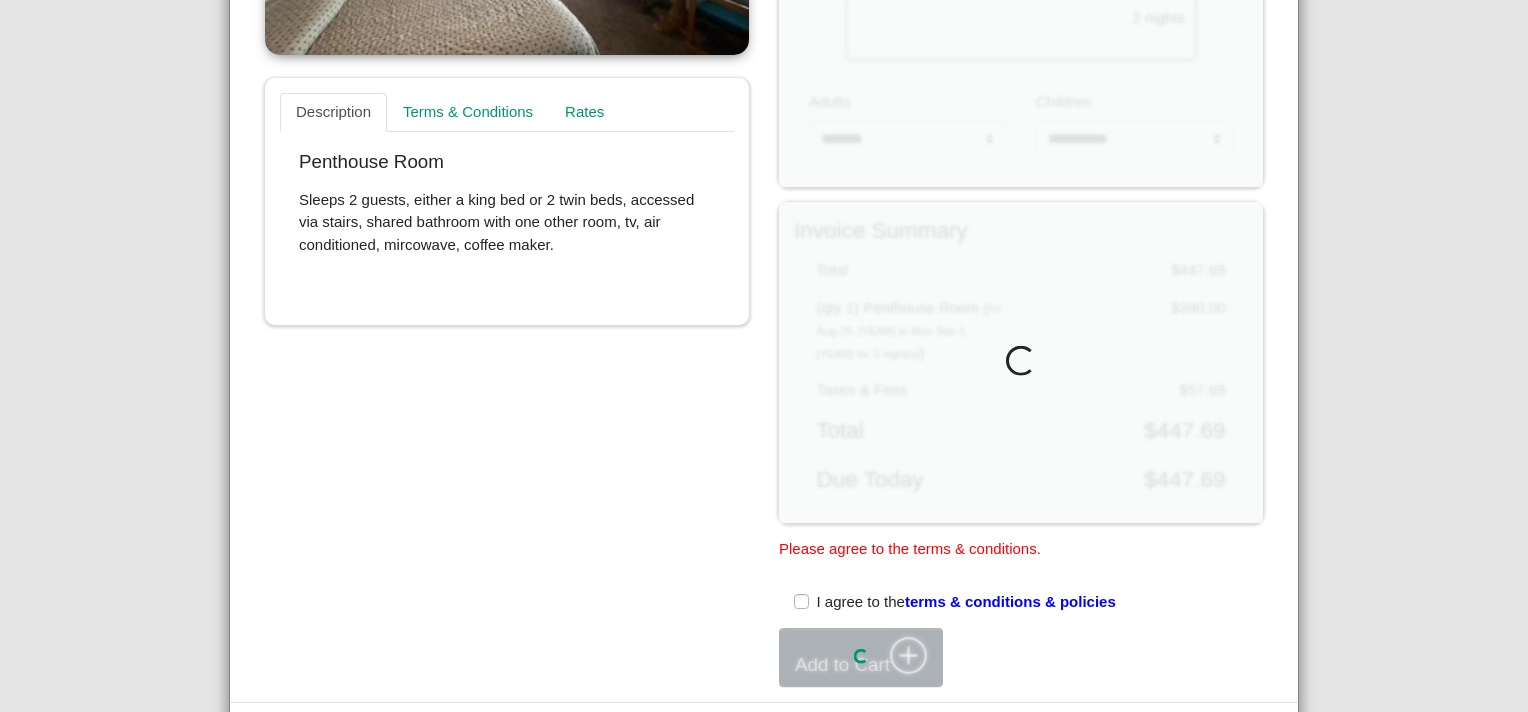 scroll, scrollTop: 748, scrollLeft: 0, axis: vertical 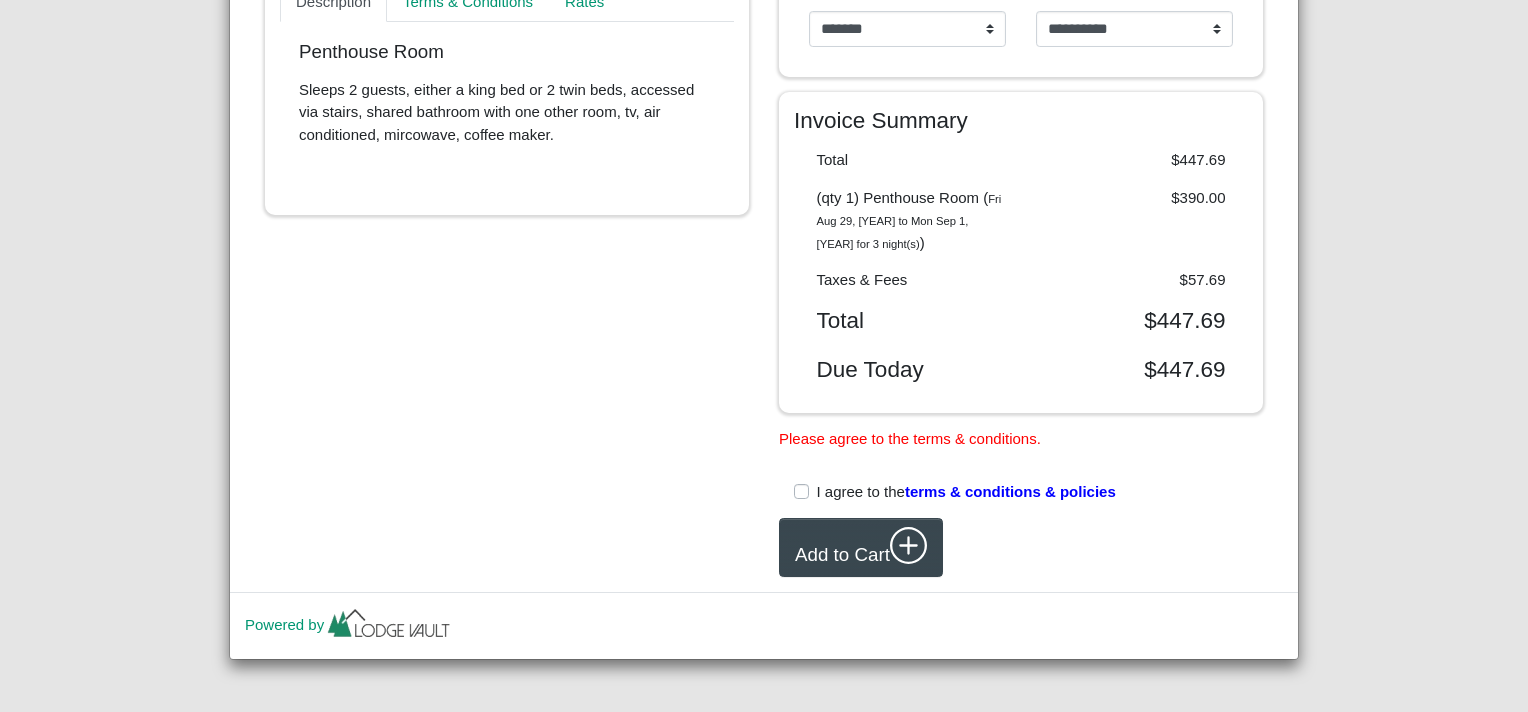 click on "I agree to the   terms & conditions & policies" at bounding box center (966, 492) 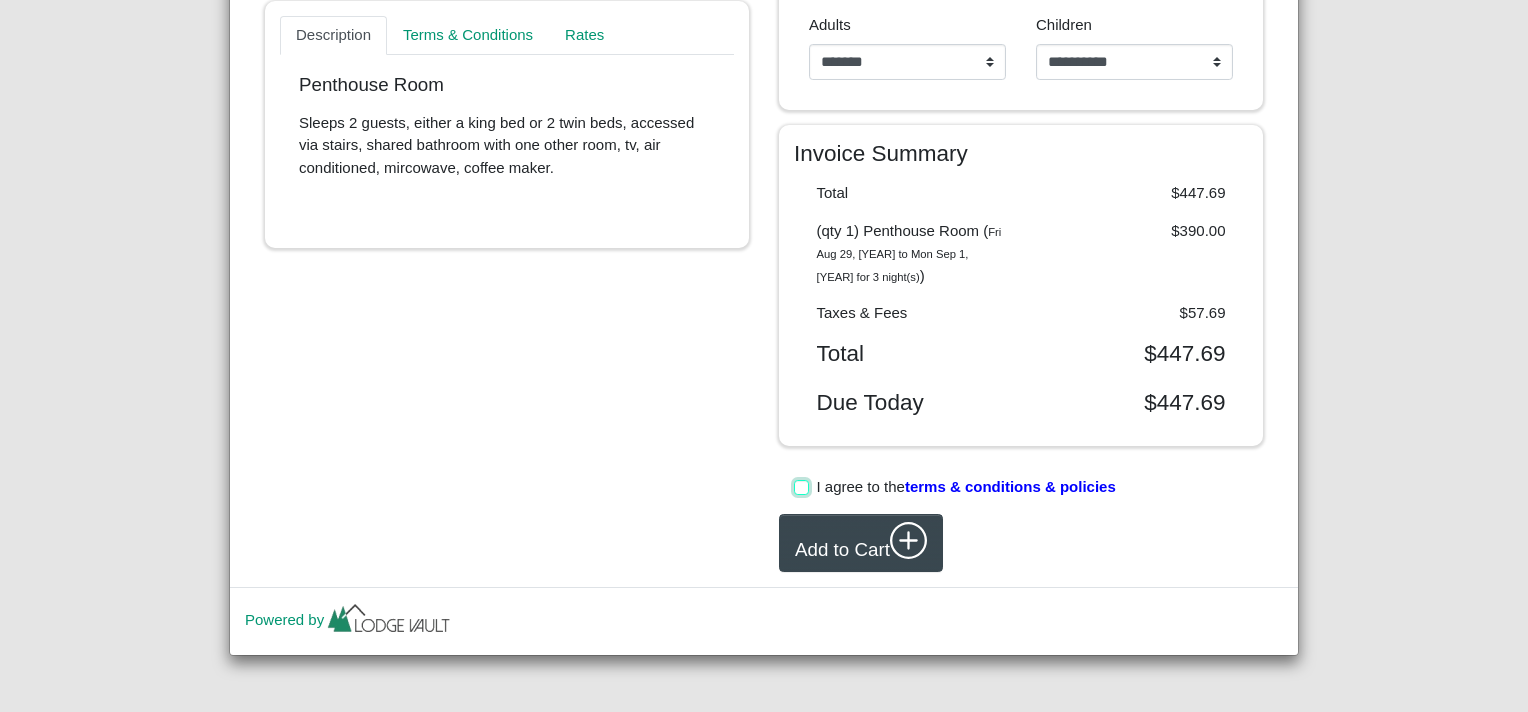 scroll, scrollTop: 710, scrollLeft: 0, axis: vertical 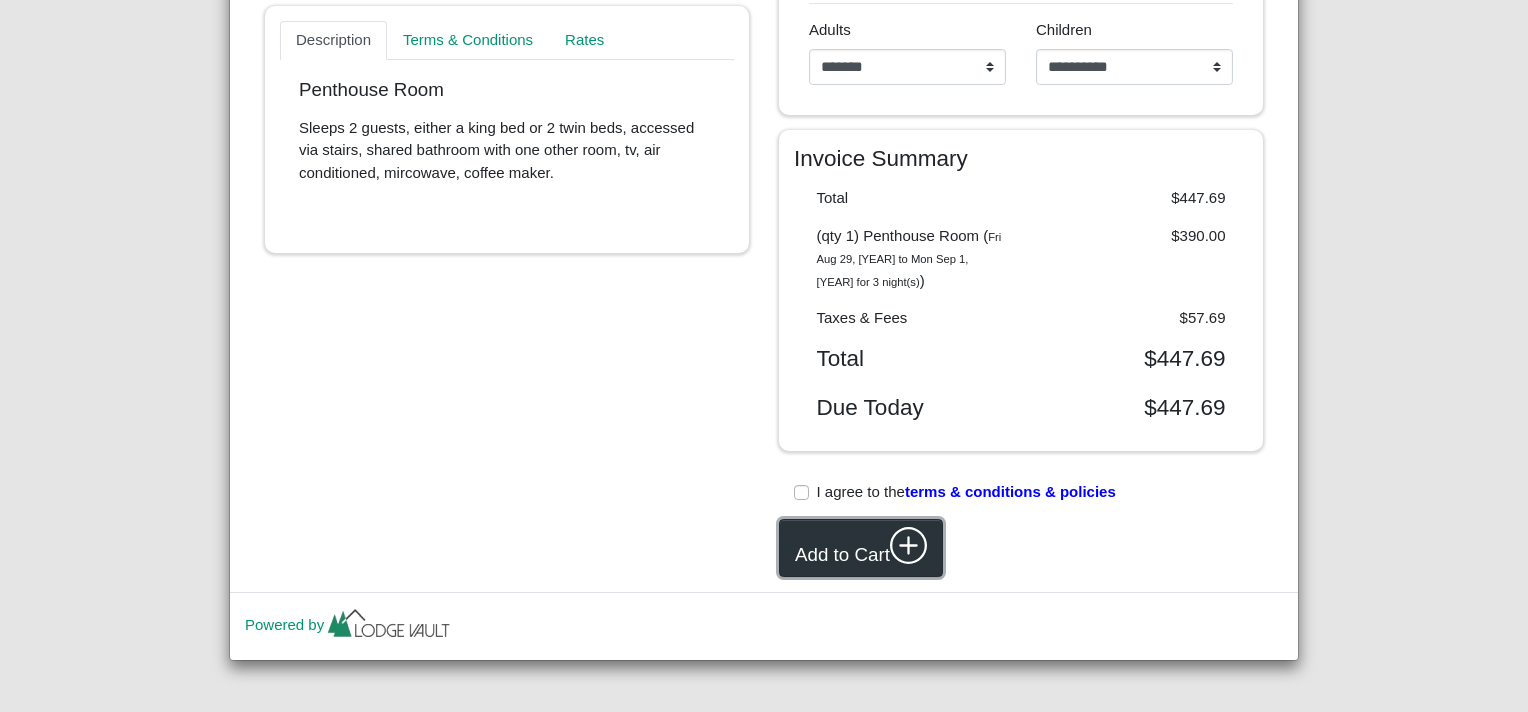 click on "Add to Cart" at bounding box center [861, 548] 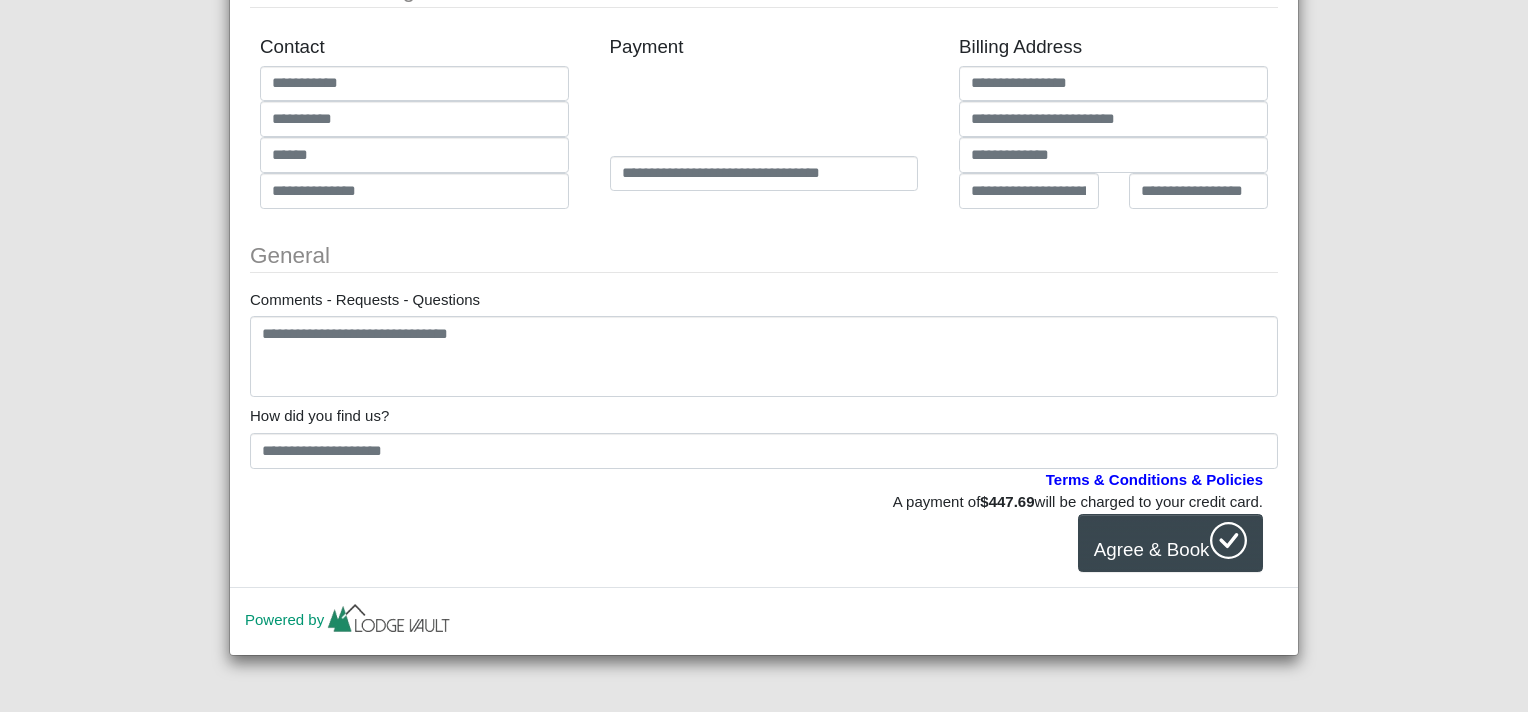 scroll, scrollTop: 656, scrollLeft: 0, axis: vertical 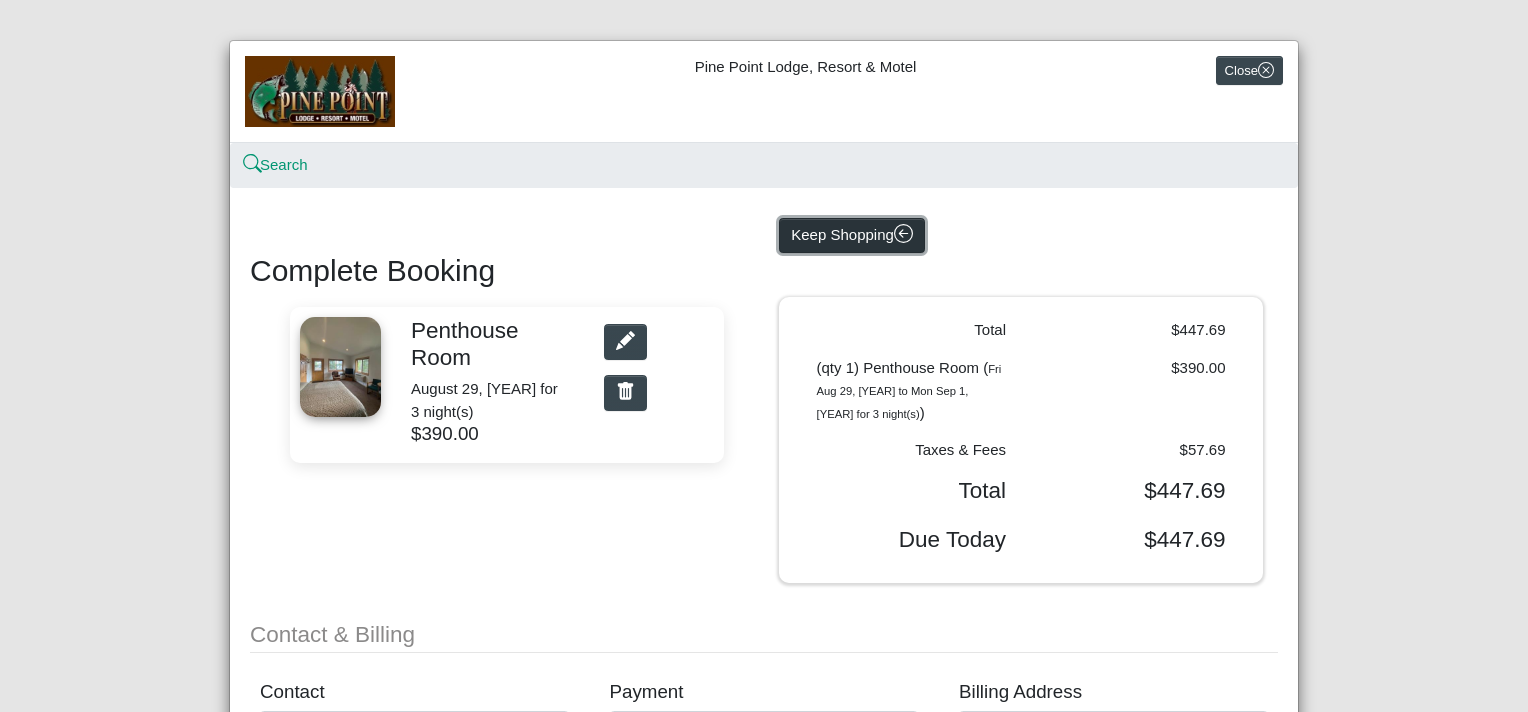 click on "Keep Shopping" at bounding box center [852, 236] 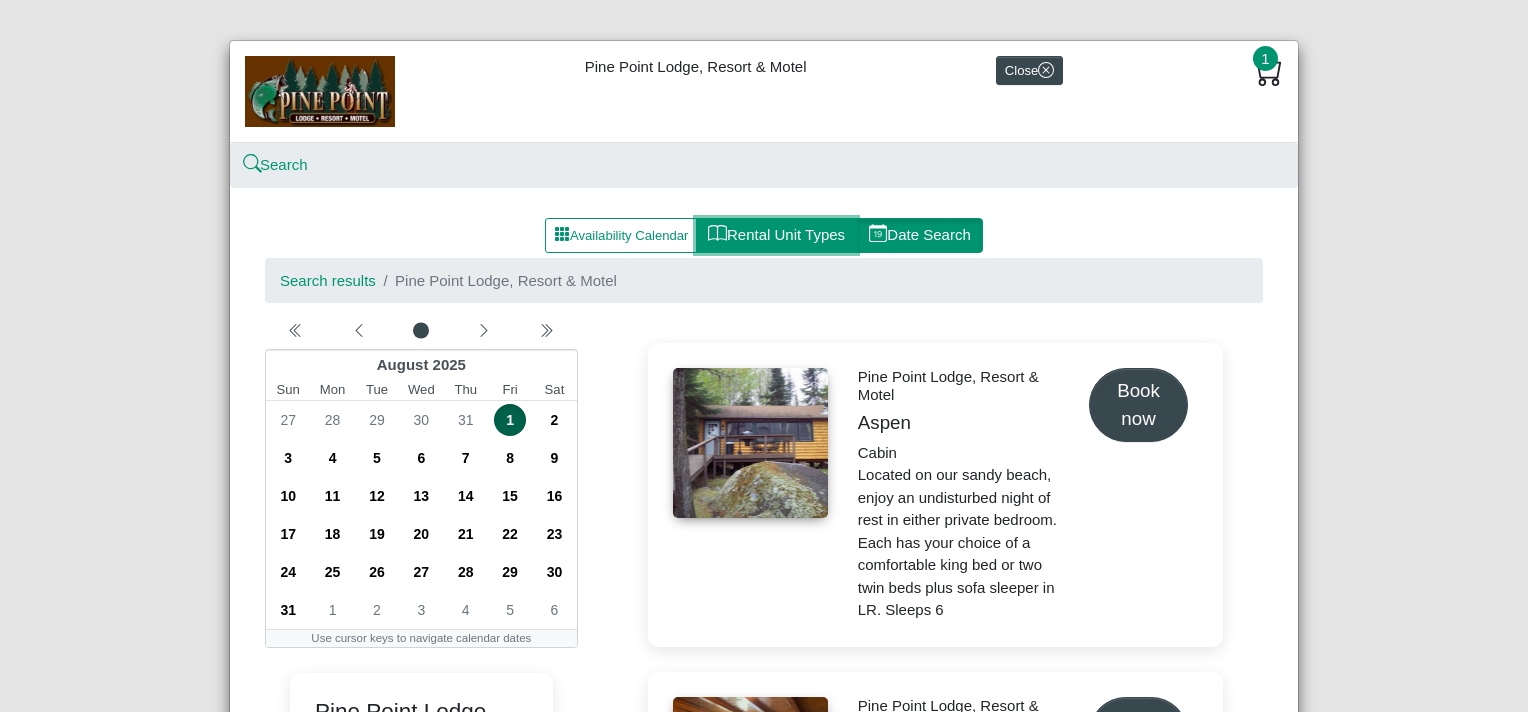 click on "Rental Unit Types" at bounding box center (776, 236) 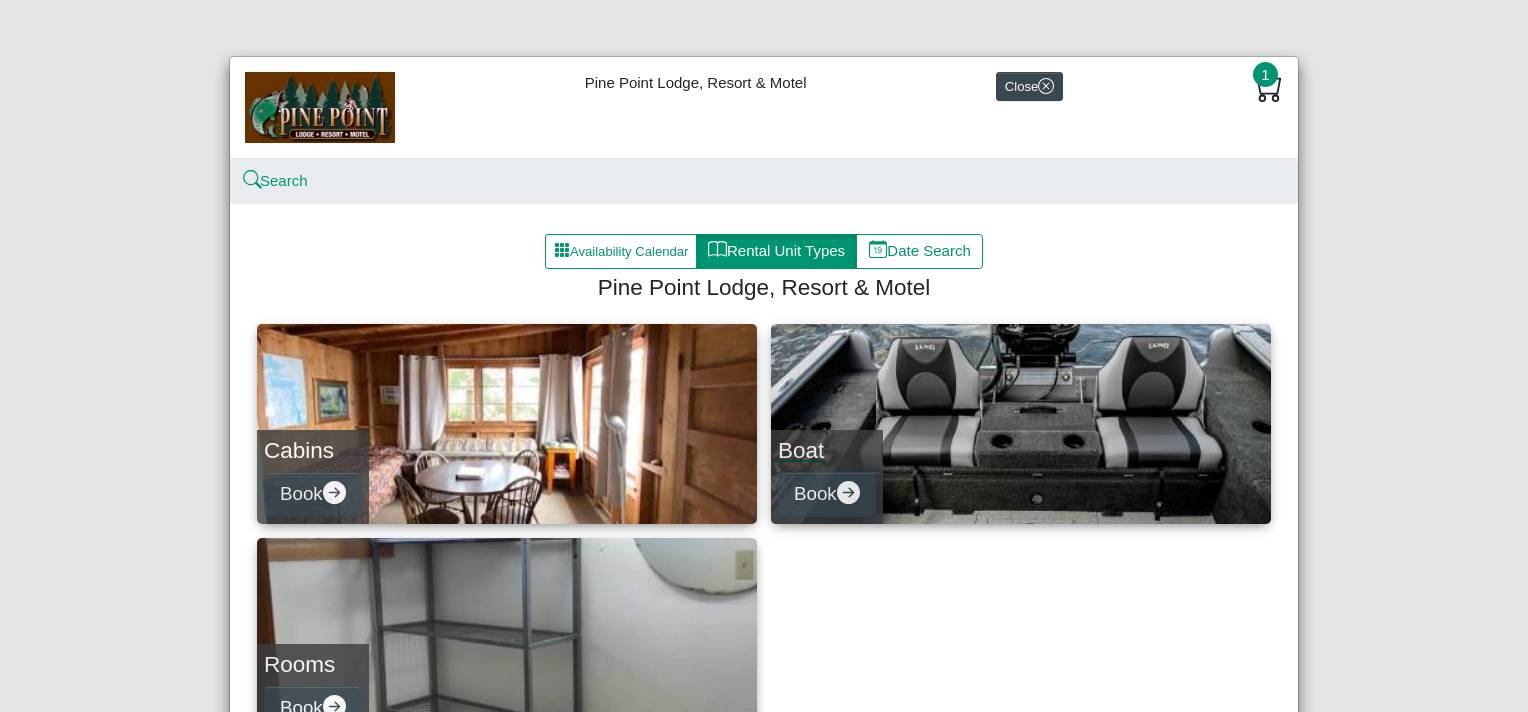 click on "Boat  Book" at bounding box center (1021, 424) 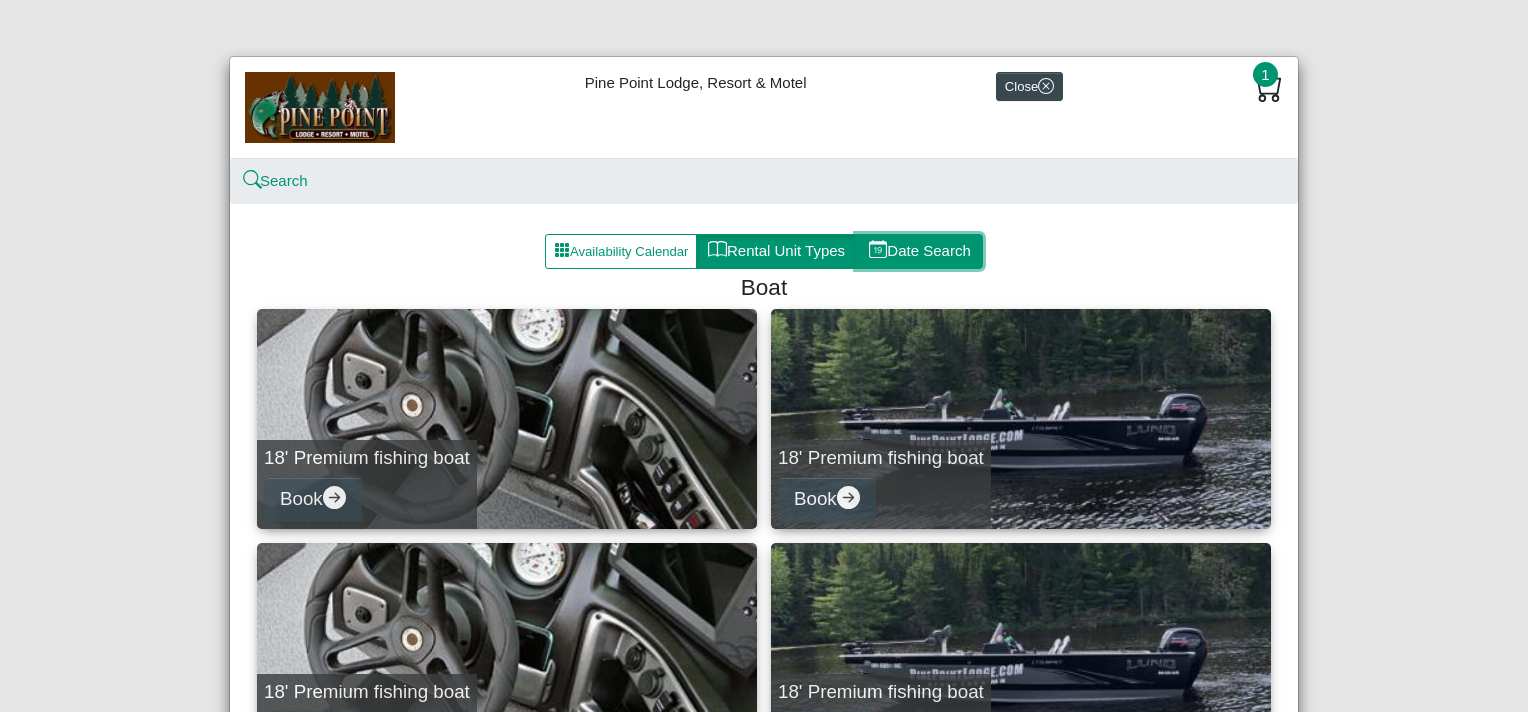 click on "Date Search" at bounding box center [919, 252] 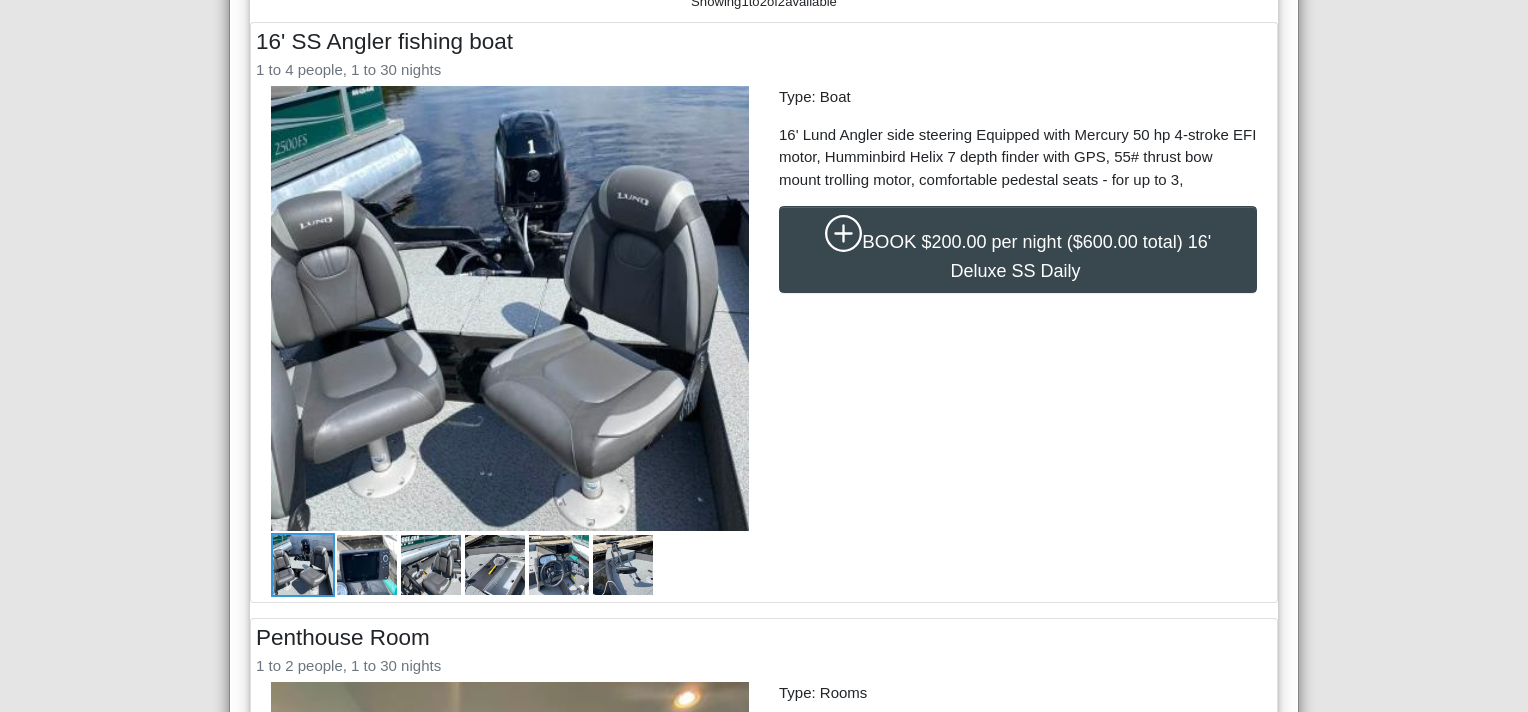 scroll, scrollTop: 548, scrollLeft: 0, axis: vertical 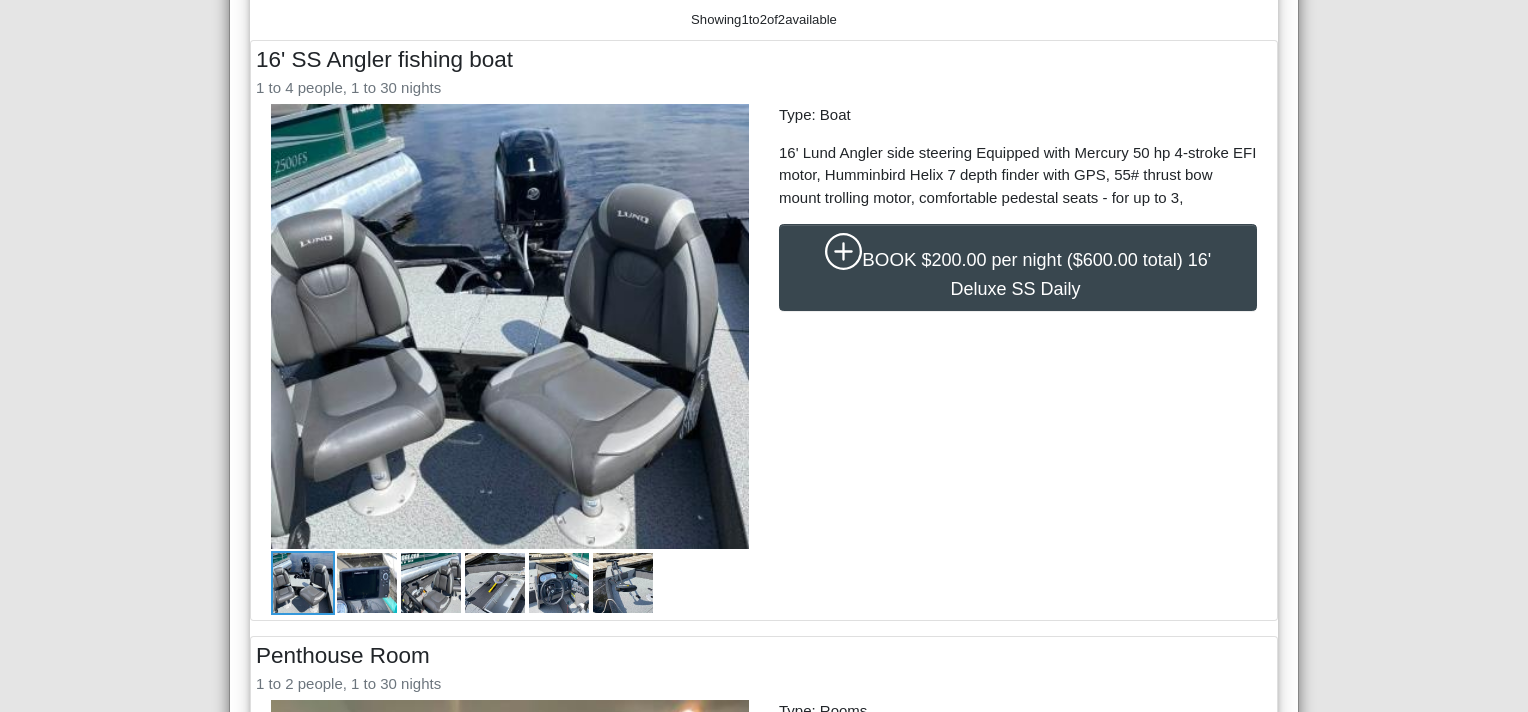 click at bounding box center (367, 583) 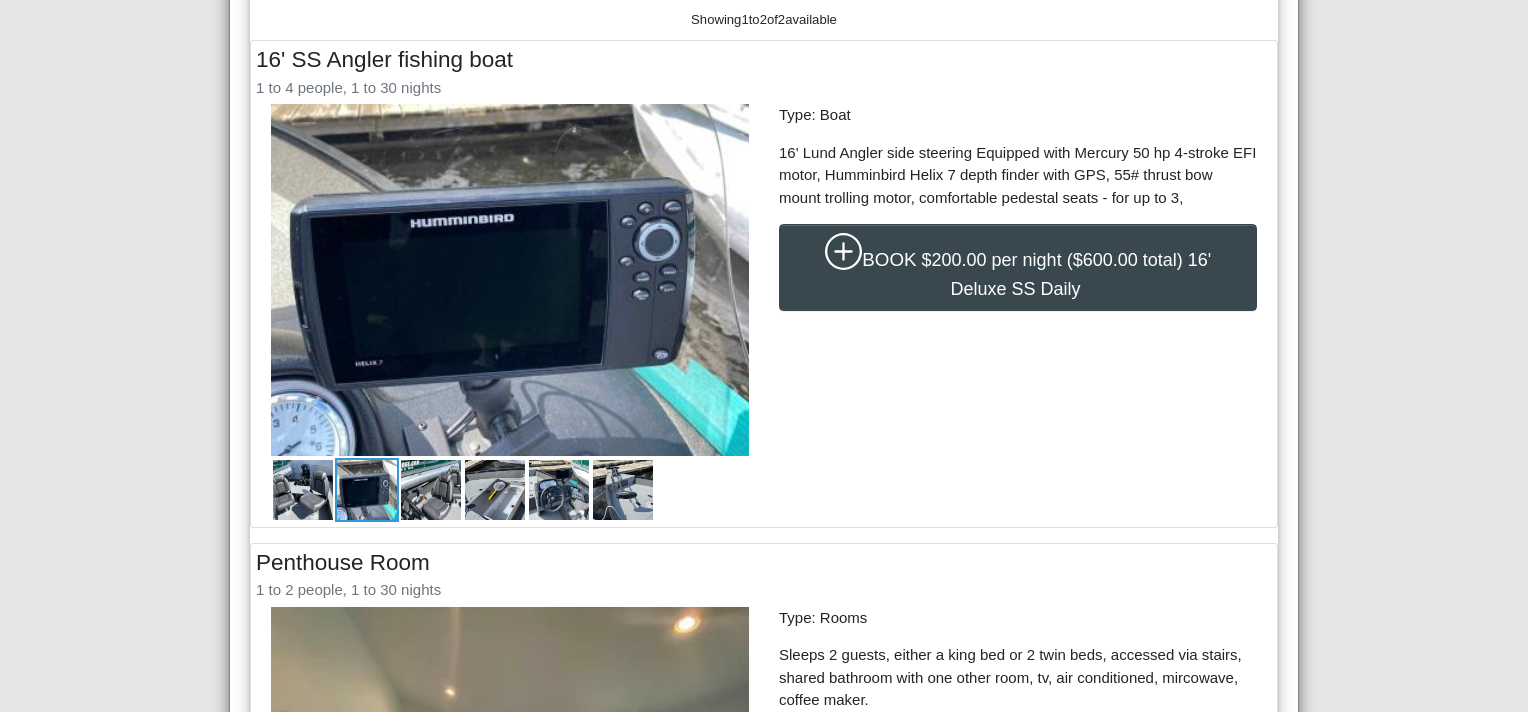 click at bounding box center [431, 490] 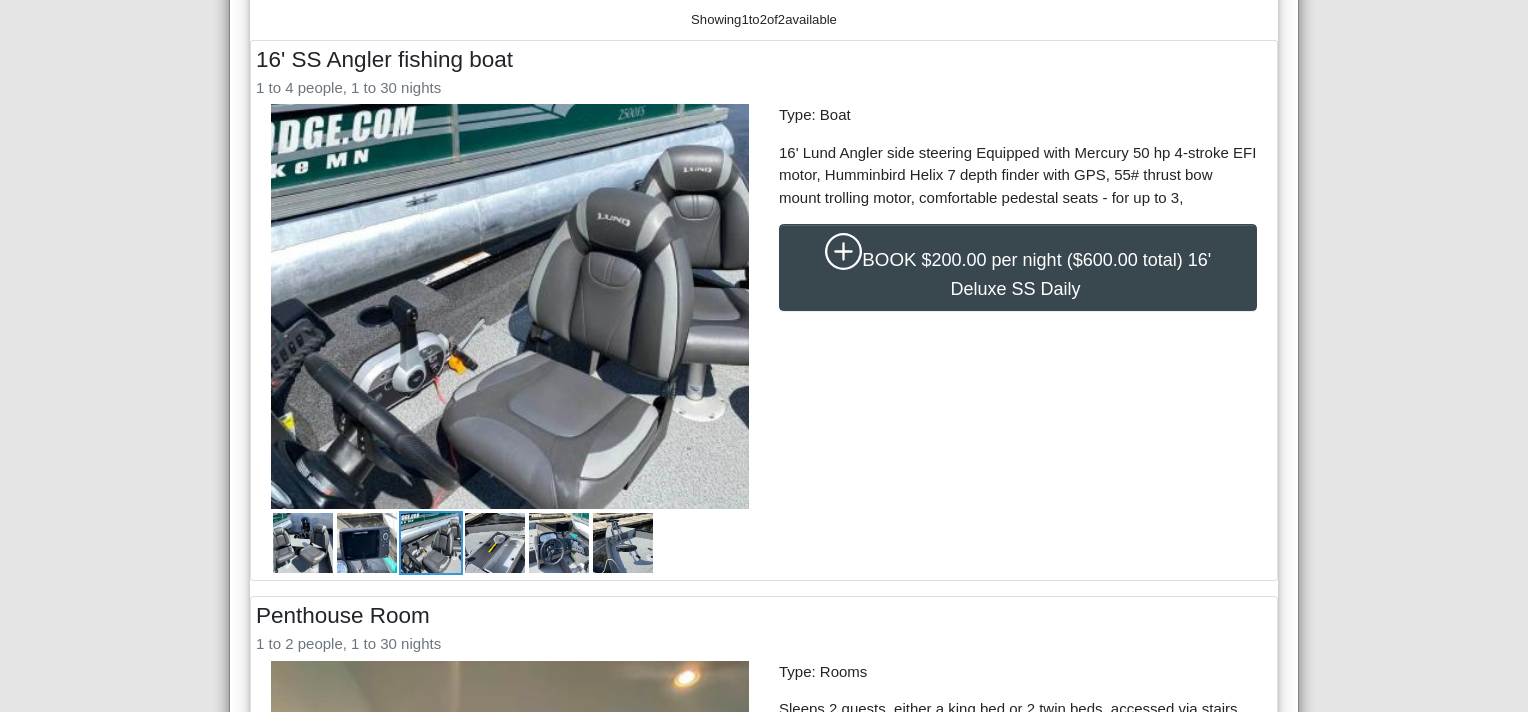 click at bounding box center (495, 543) 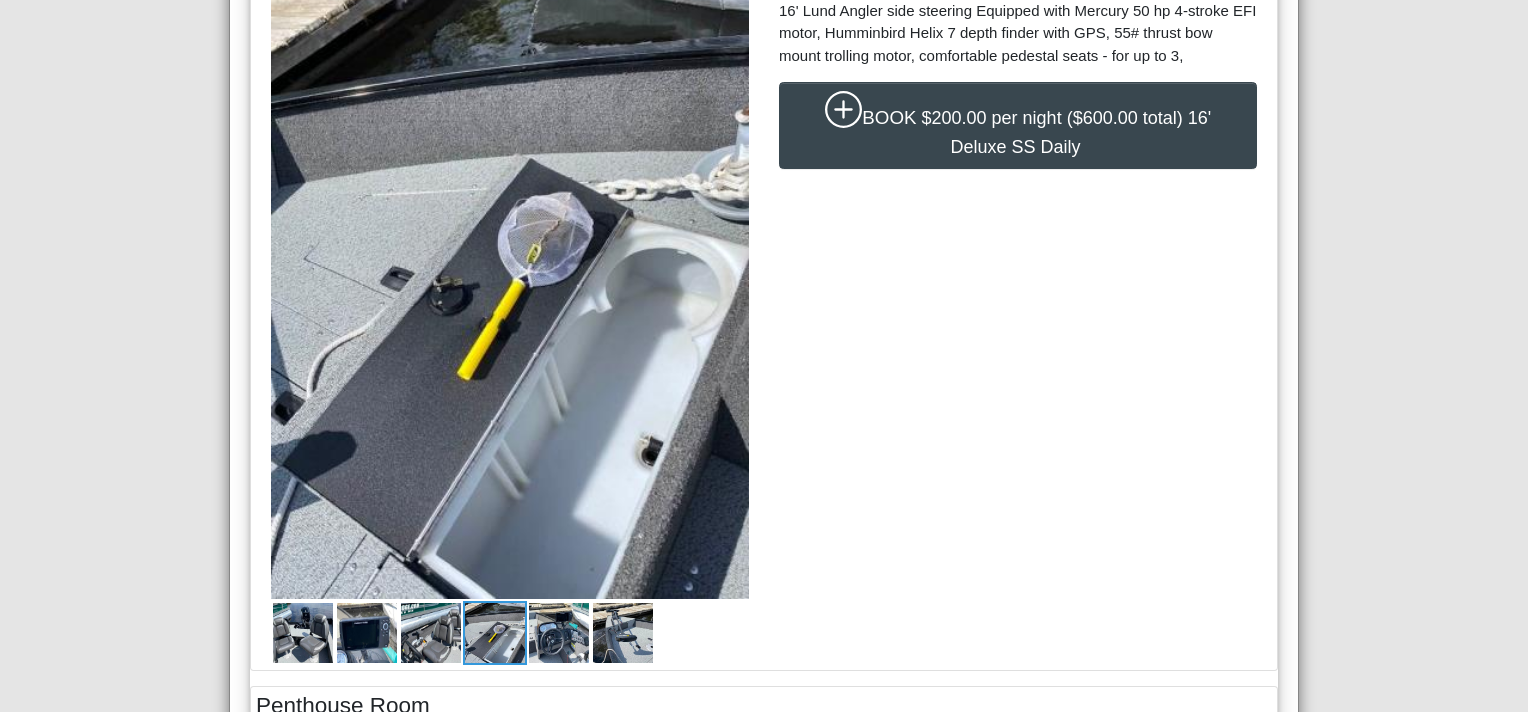 scroll, scrollTop: 818, scrollLeft: 0, axis: vertical 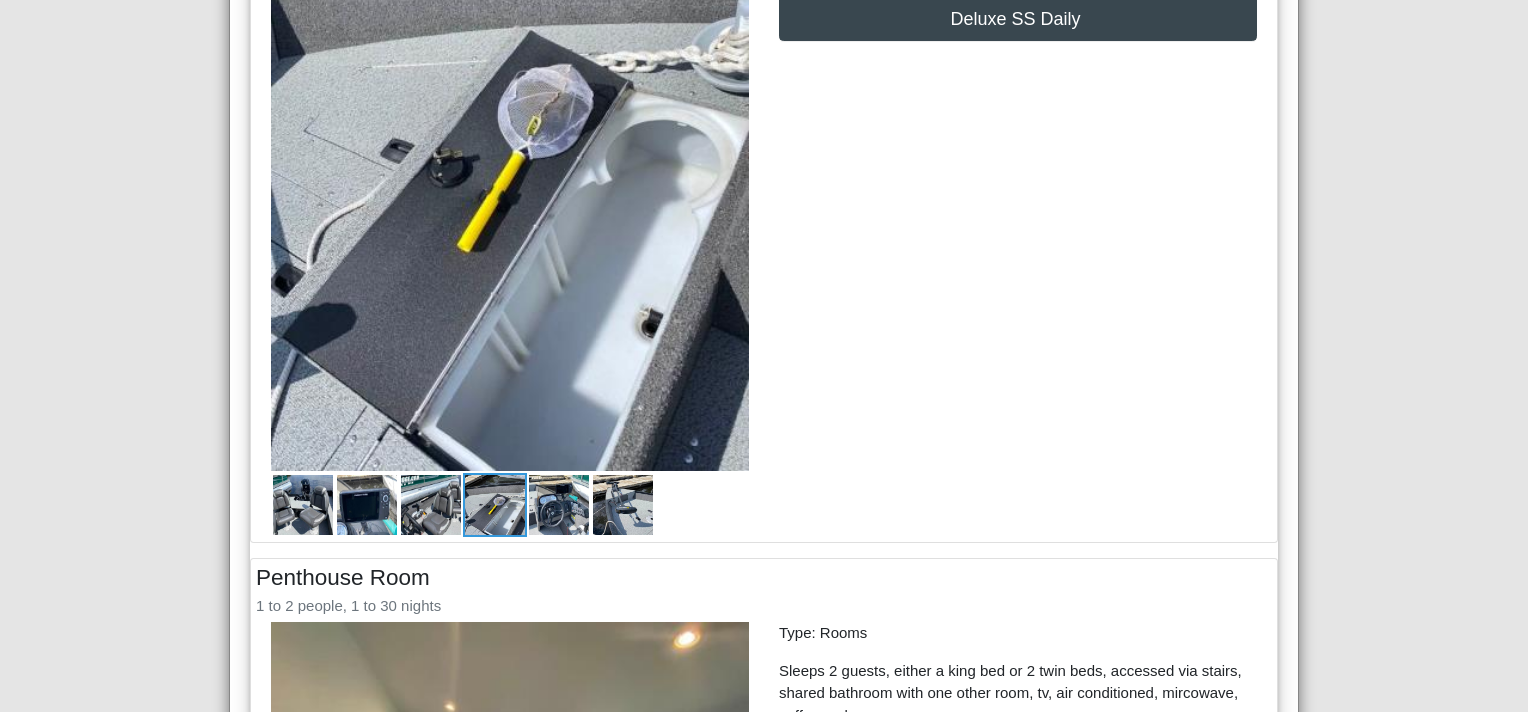 click at bounding box center [559, 505] 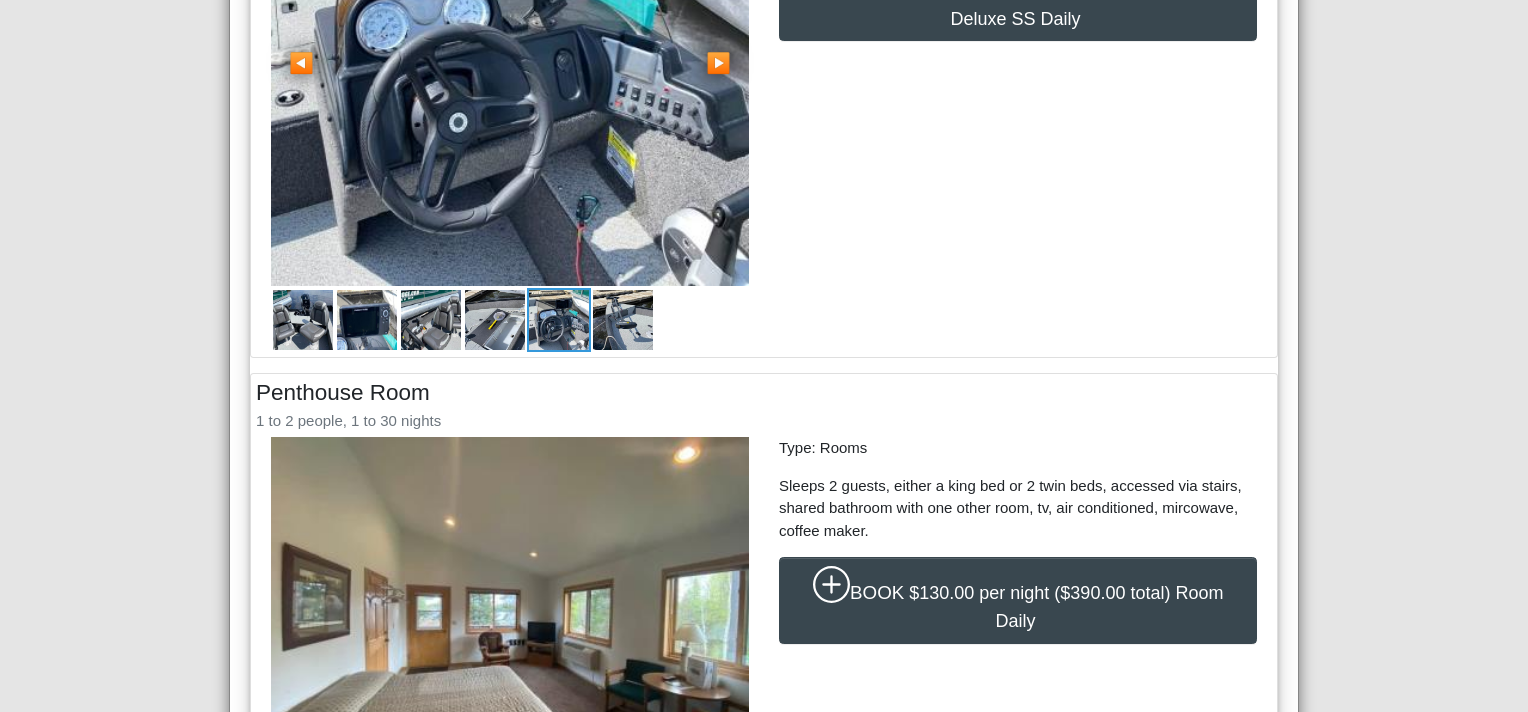 click on "▶" at bounding box center (718, 63) 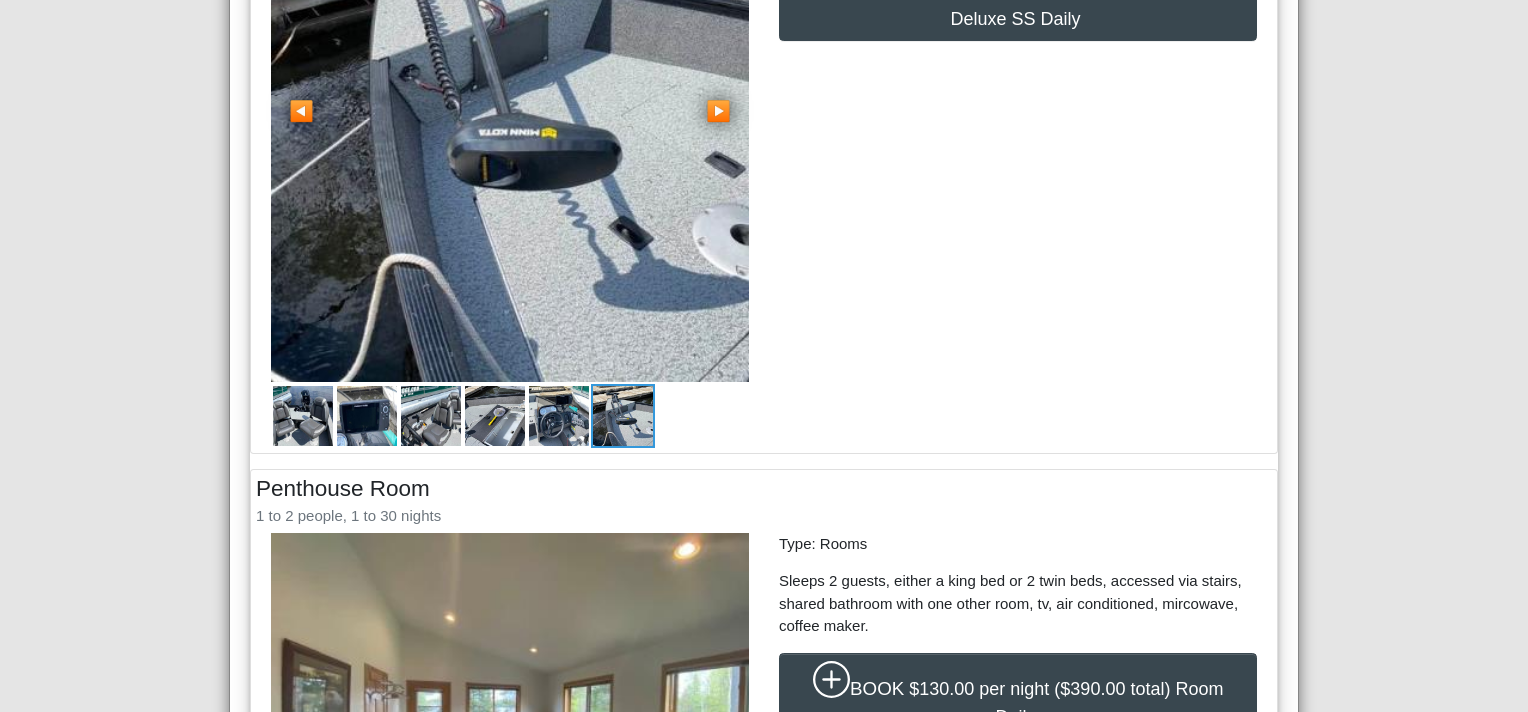 click on "▶" at bounding box center [718, 107] 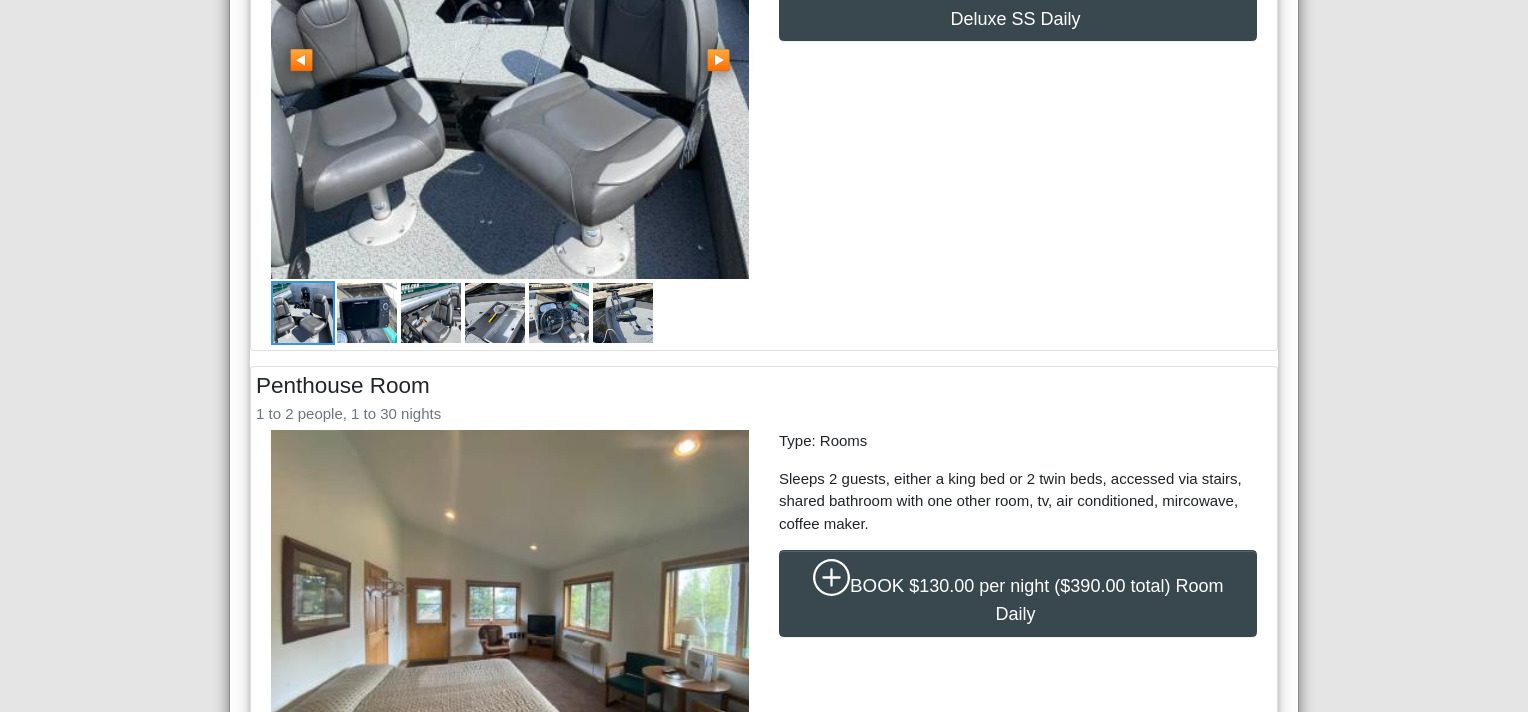 click on "▶" at bounding box center (718, 60) 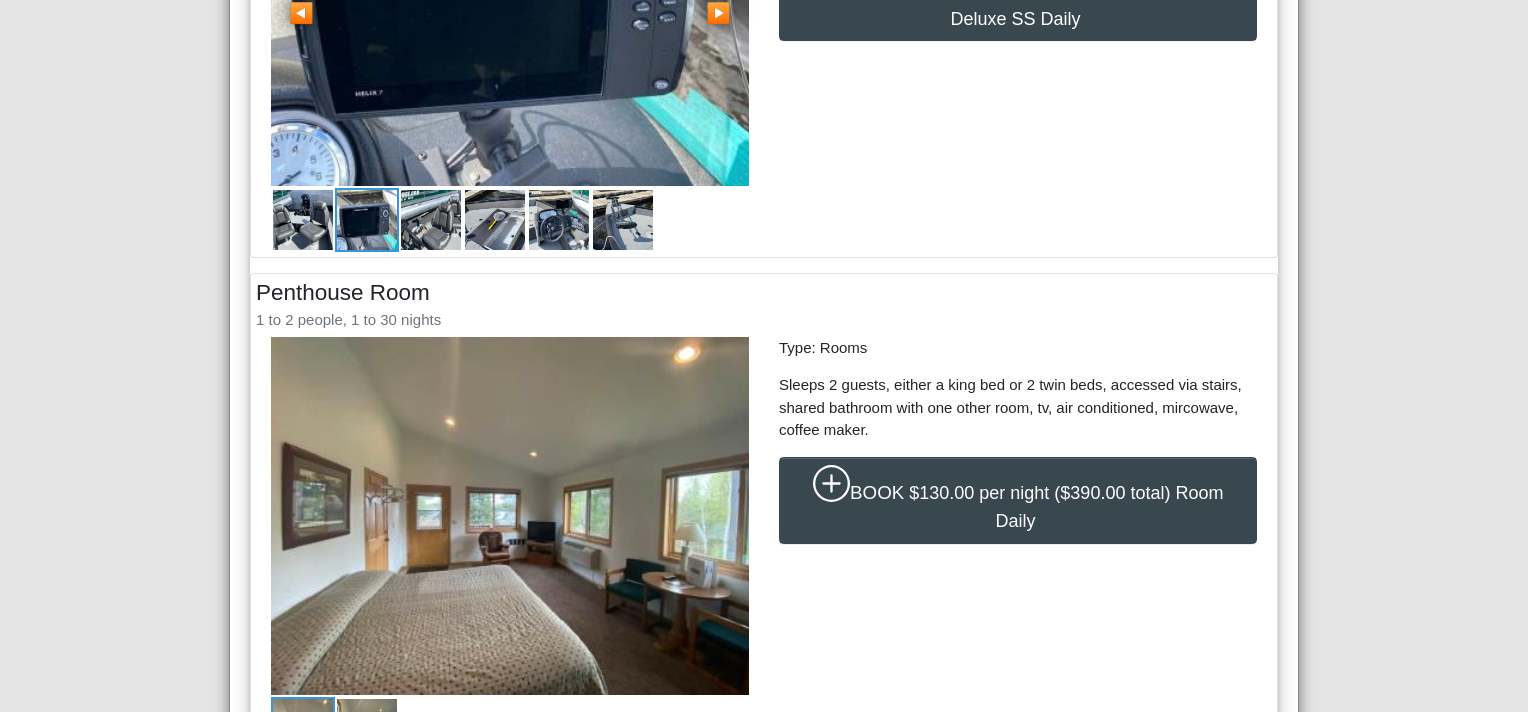 click on "▶" at bounding box center (718, 9) 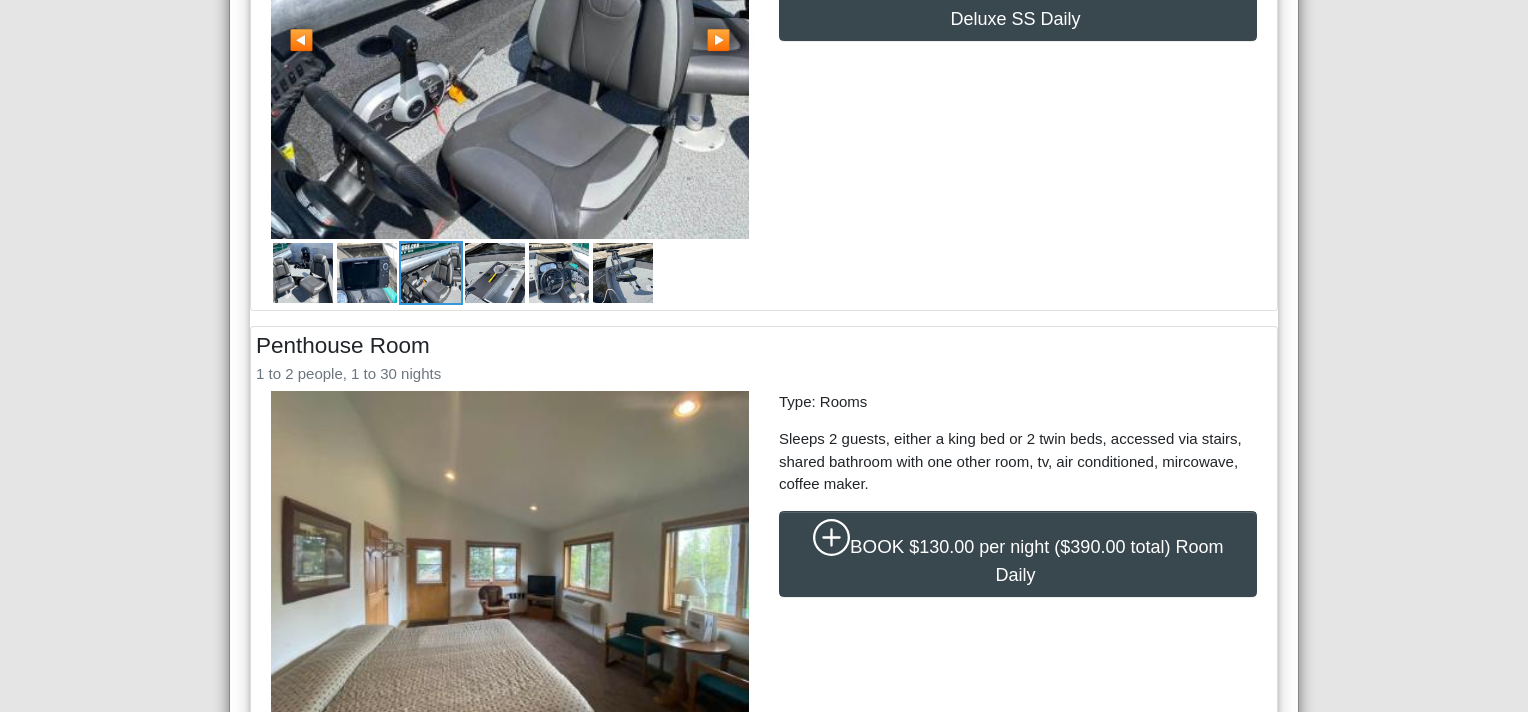 click on "▶" at bounding box center [718, 36] 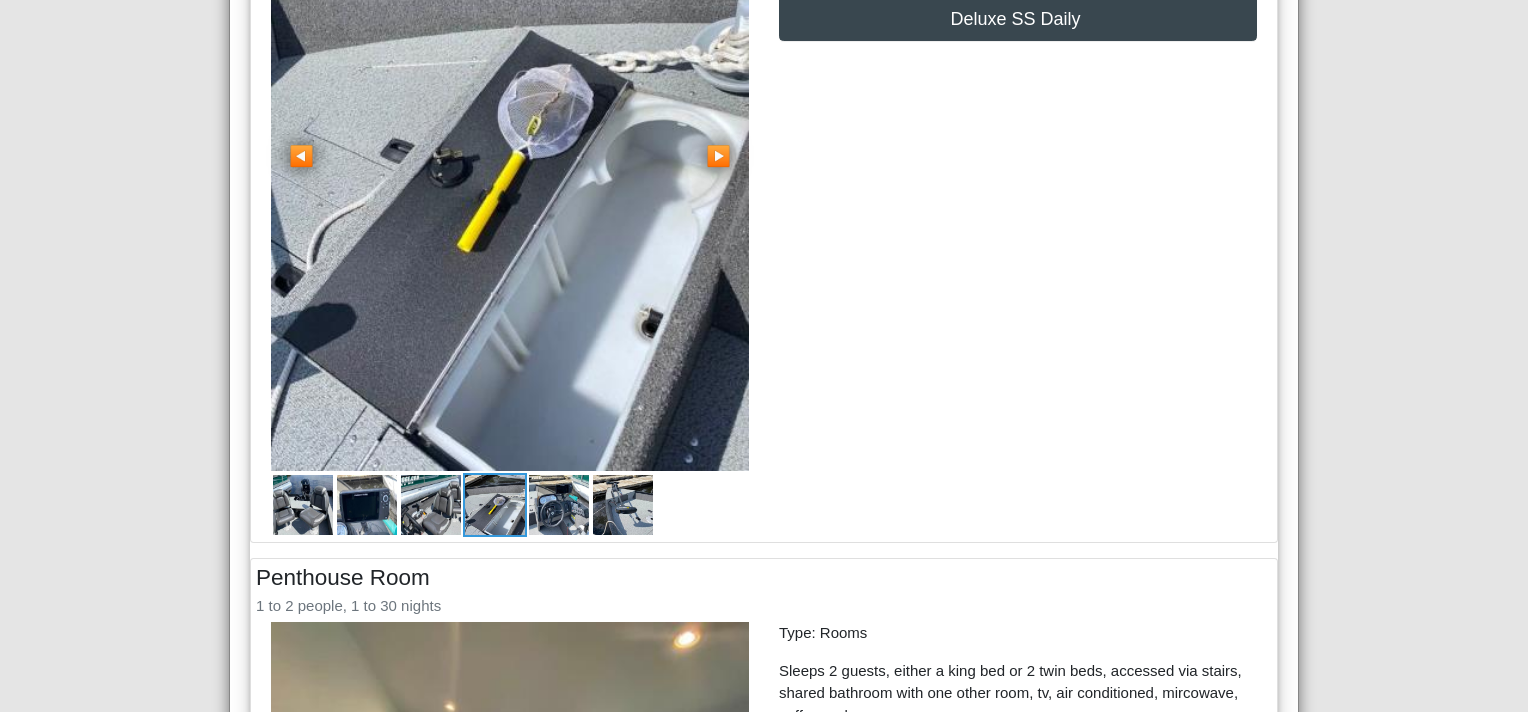click on "▶" at bounding box center [718, 152] 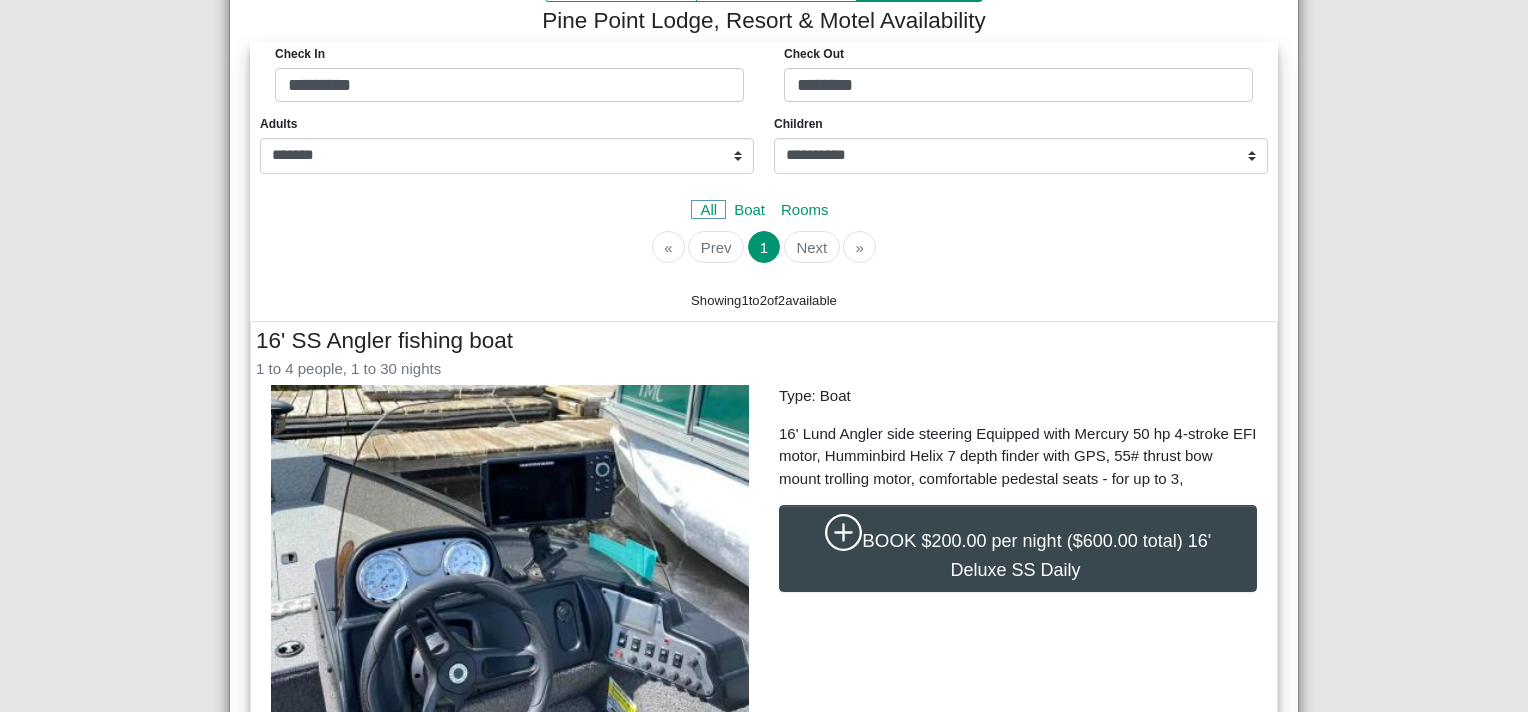 scroll, scrollTop: 255, scrollLeft: 0, axis: vertical 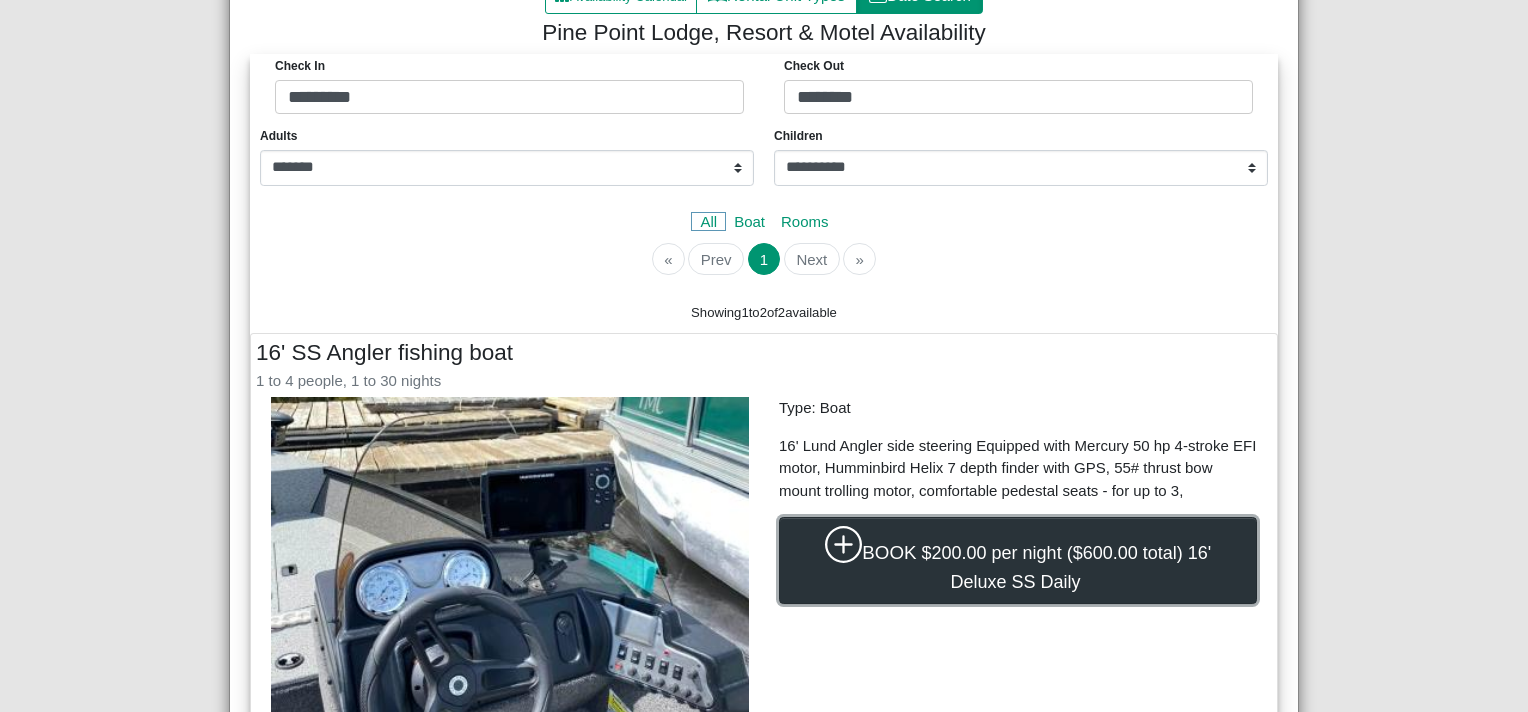 click on "$200.00 per night ($600.00 total) 16' Deluxe SS  Daily" at bounding box center (1067, 567) 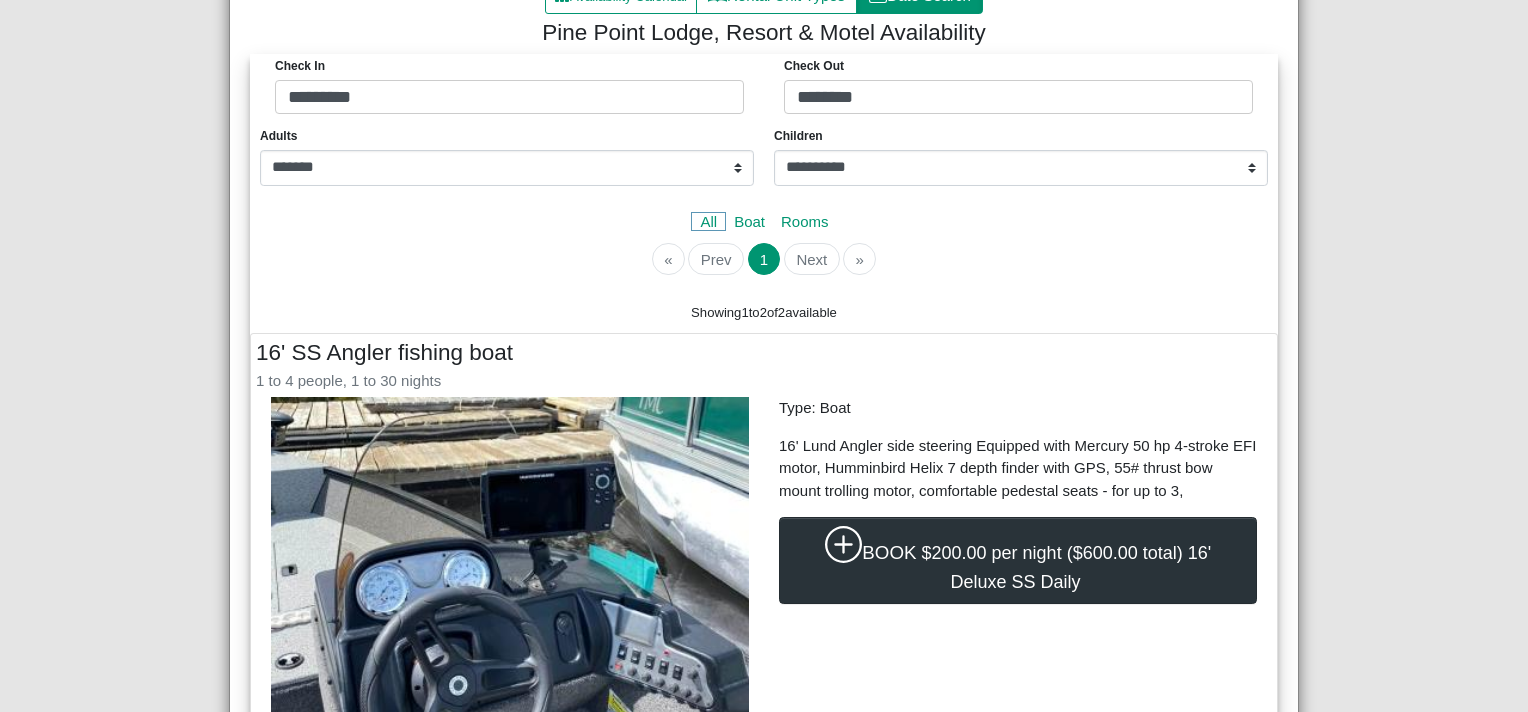 select on "*" 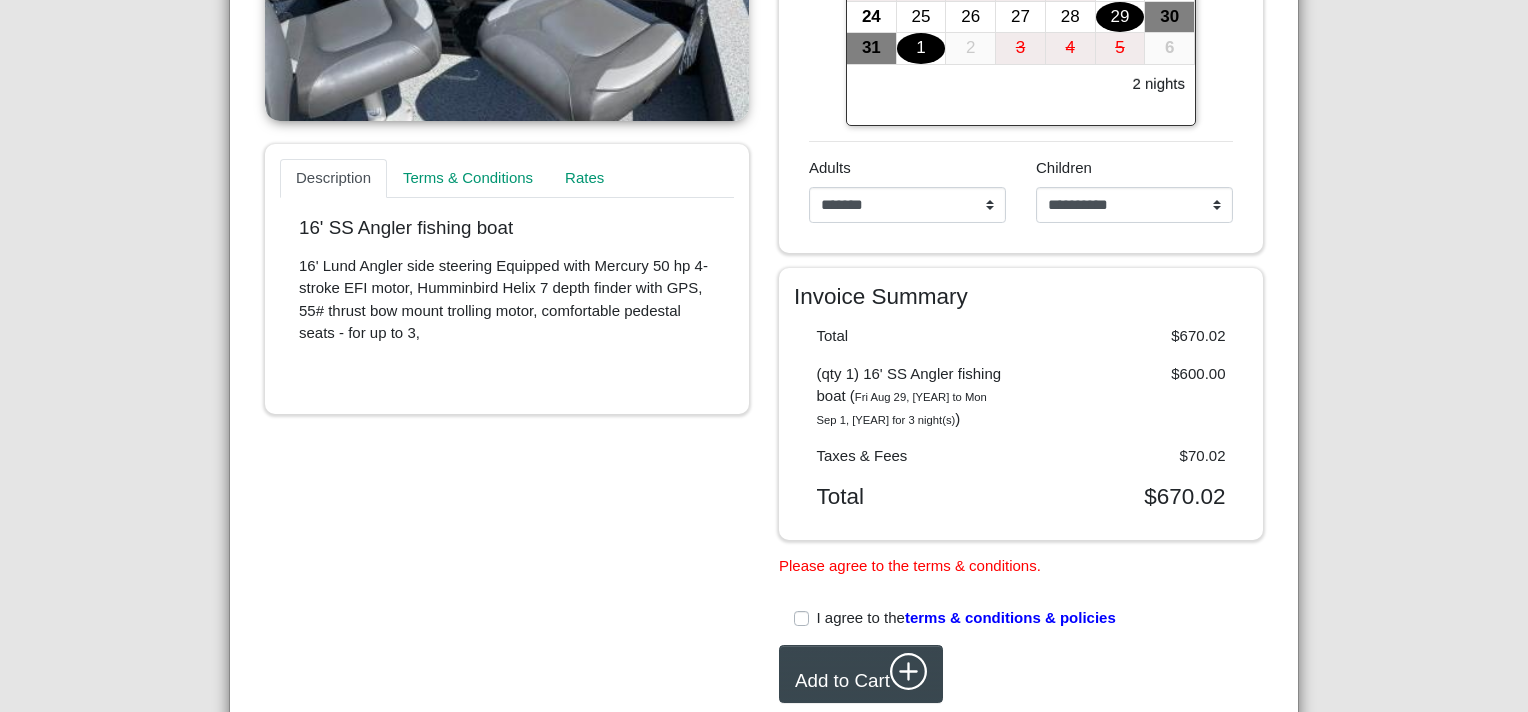 scroll, scrollTop: 573, scrollLeft: 0, axis: vertical 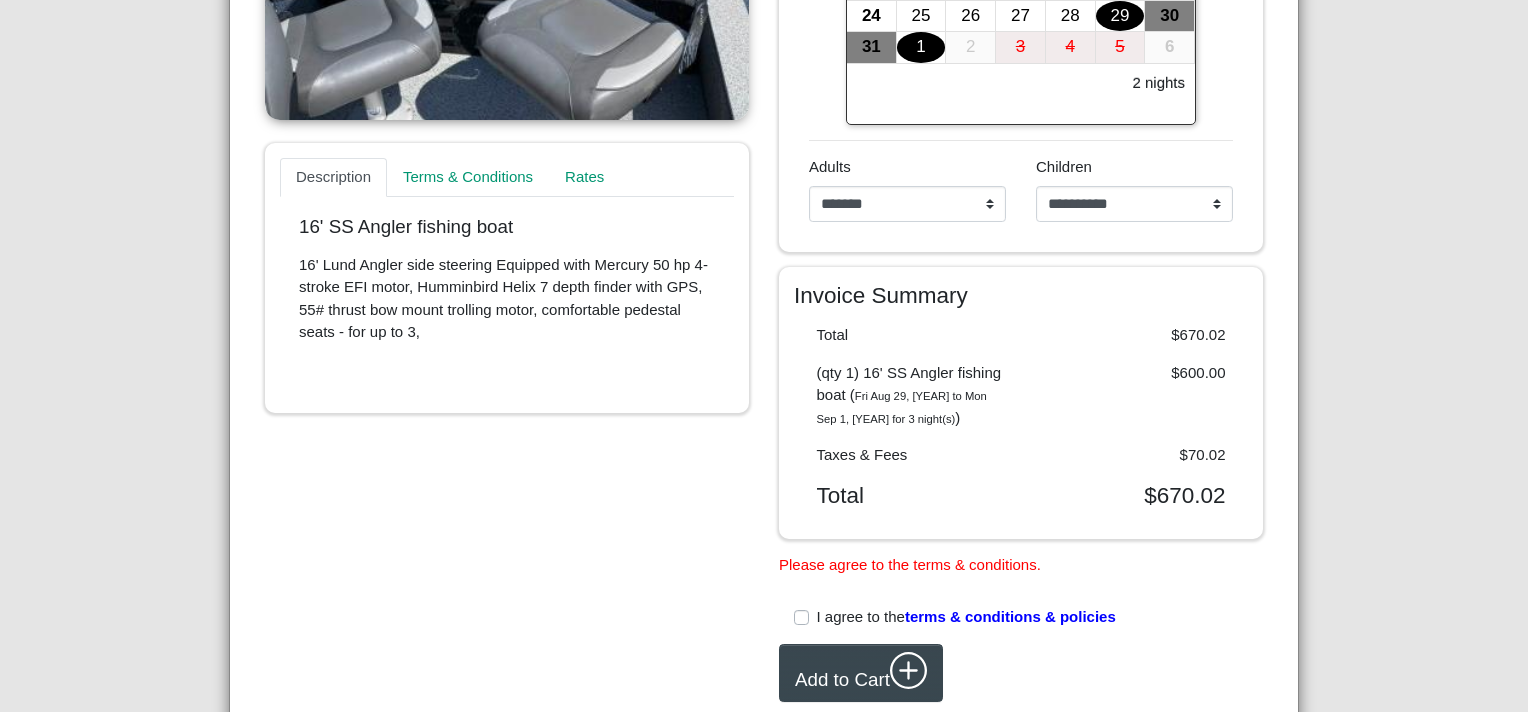 click on "I agree to the   terms & conditions & policies" at bounding box center [966, 617] 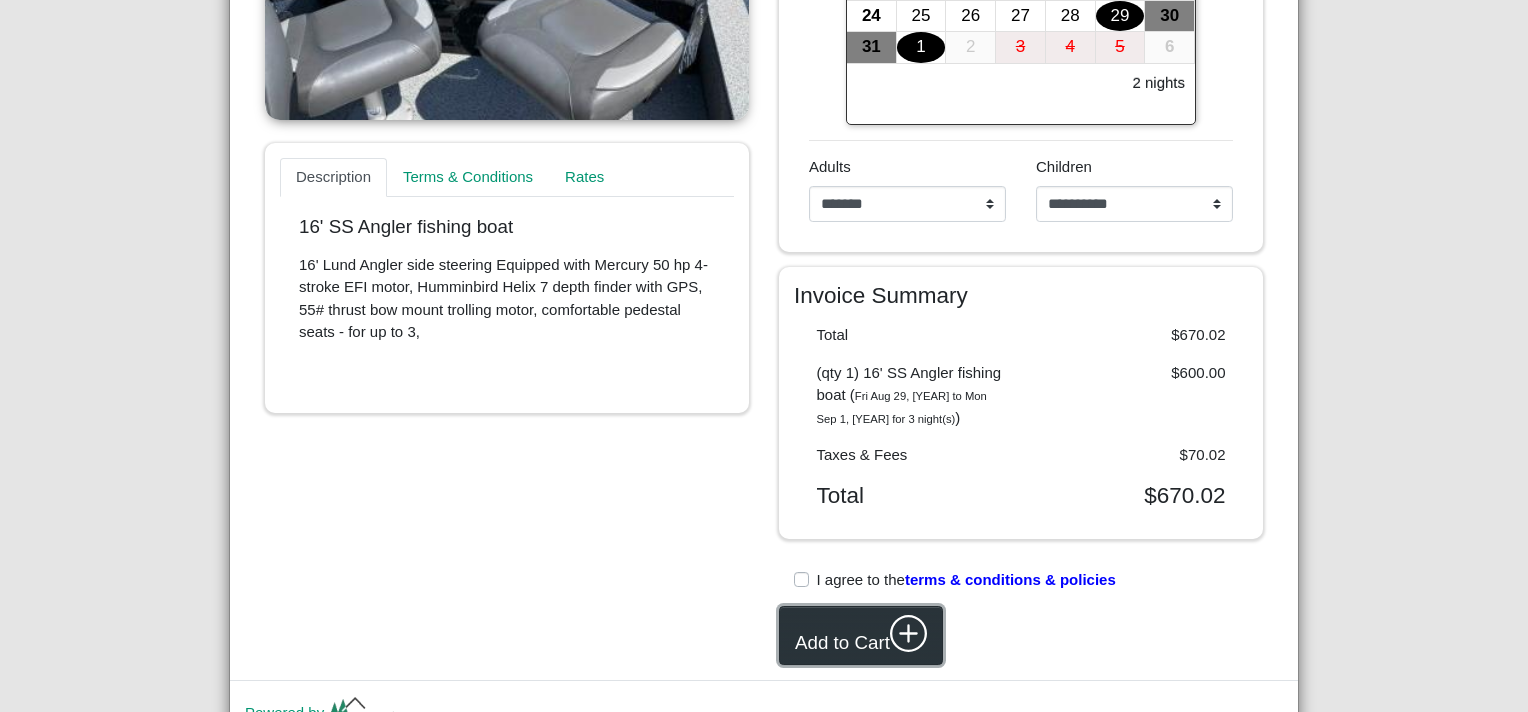 click on "Add to Cart" at bounding box center (861, 635) 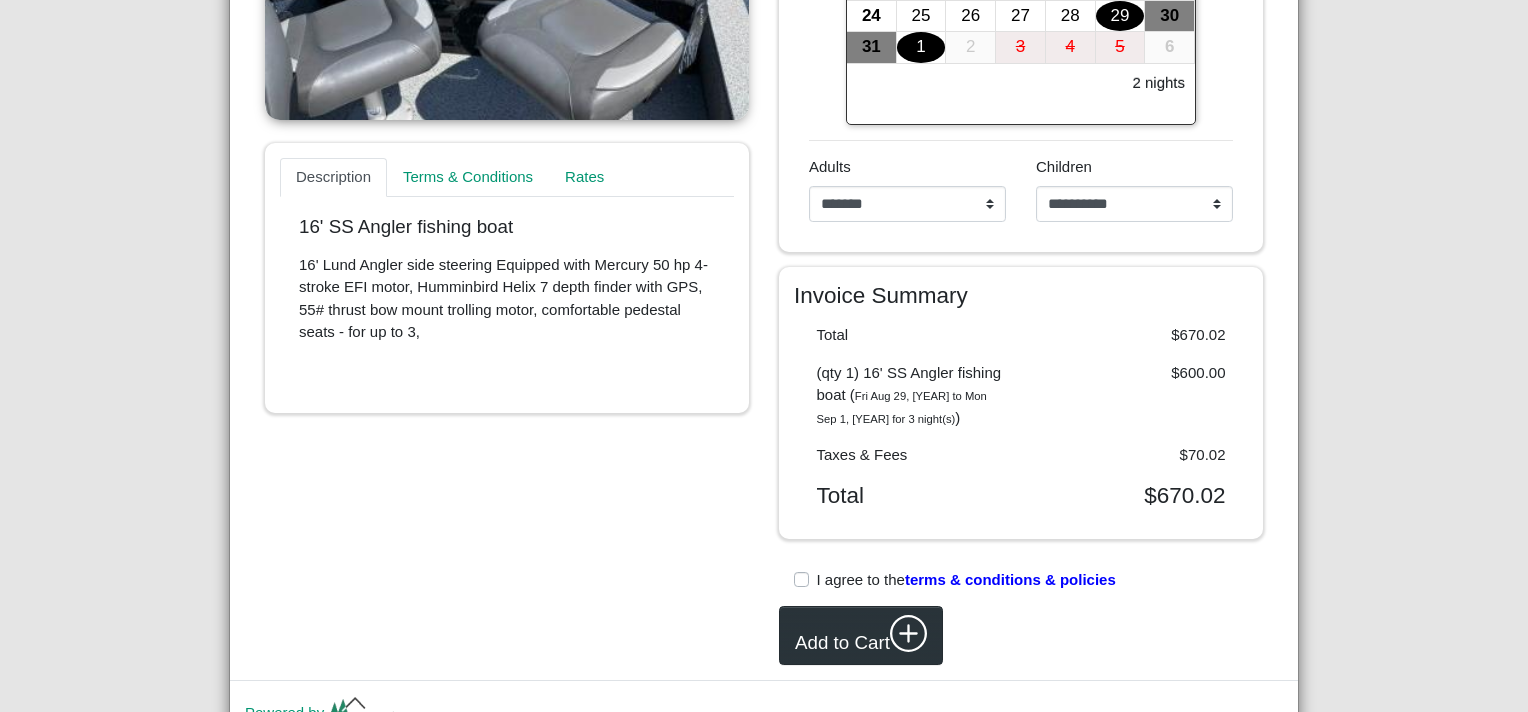 scroll, scrollTop: 697, scrollLeft: 0, axis: vertical 